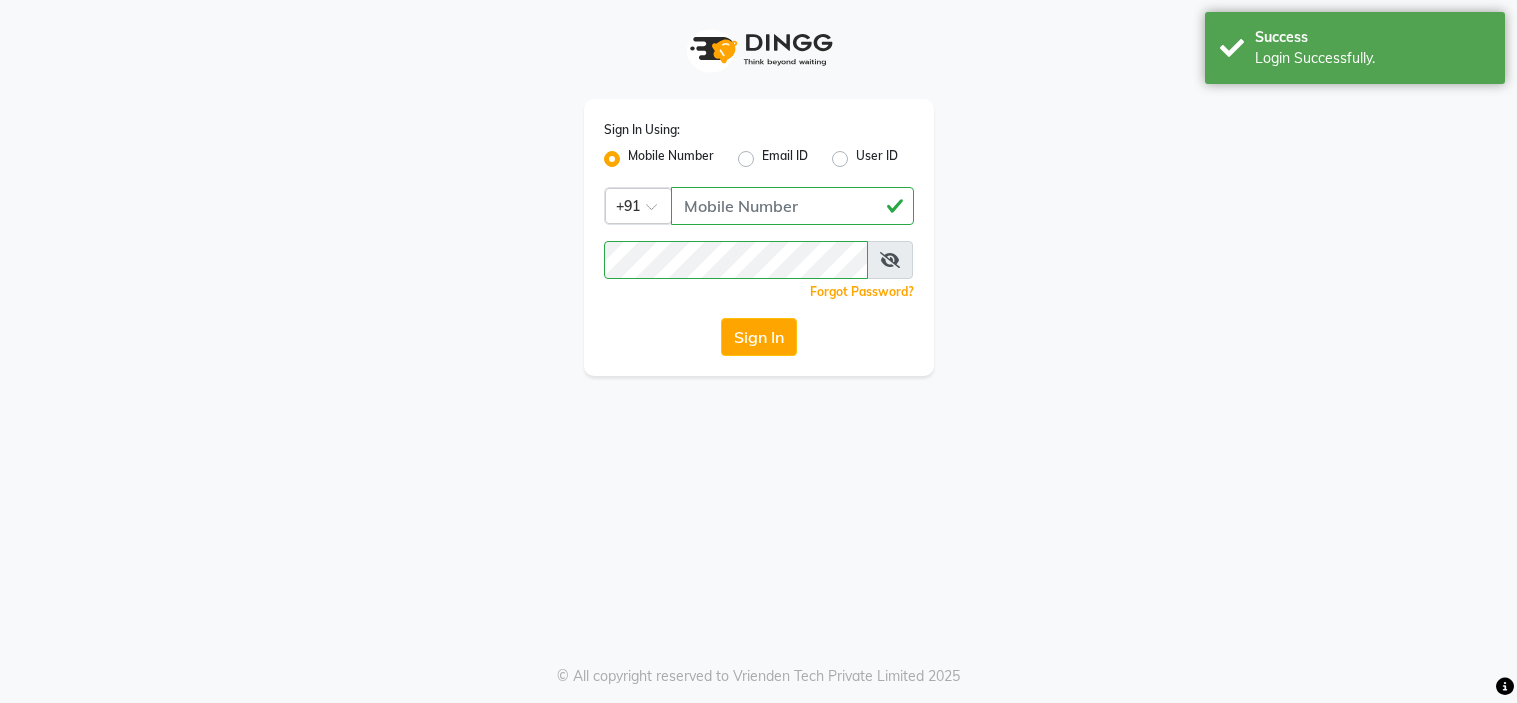 scroll, scrollTop: 0, scrollLeft: 0, axis: both 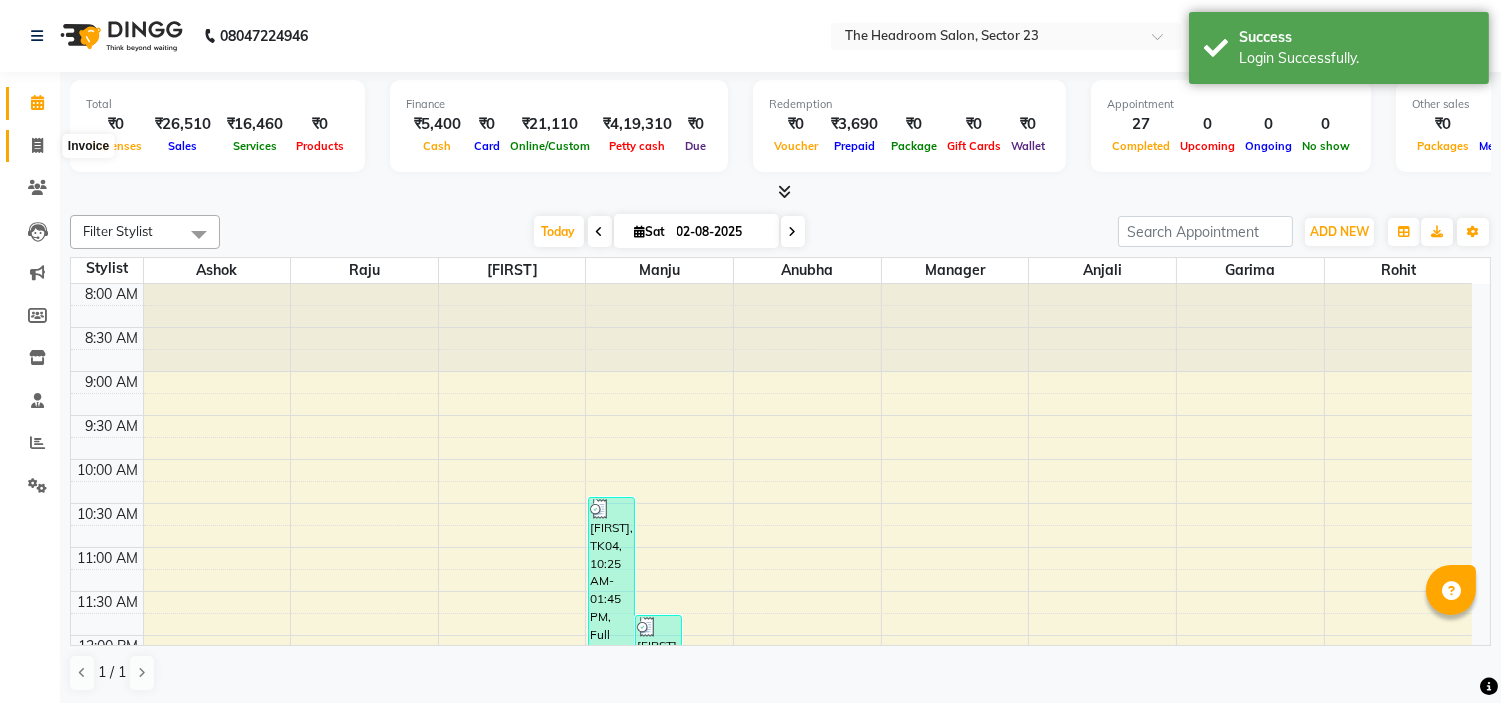 click 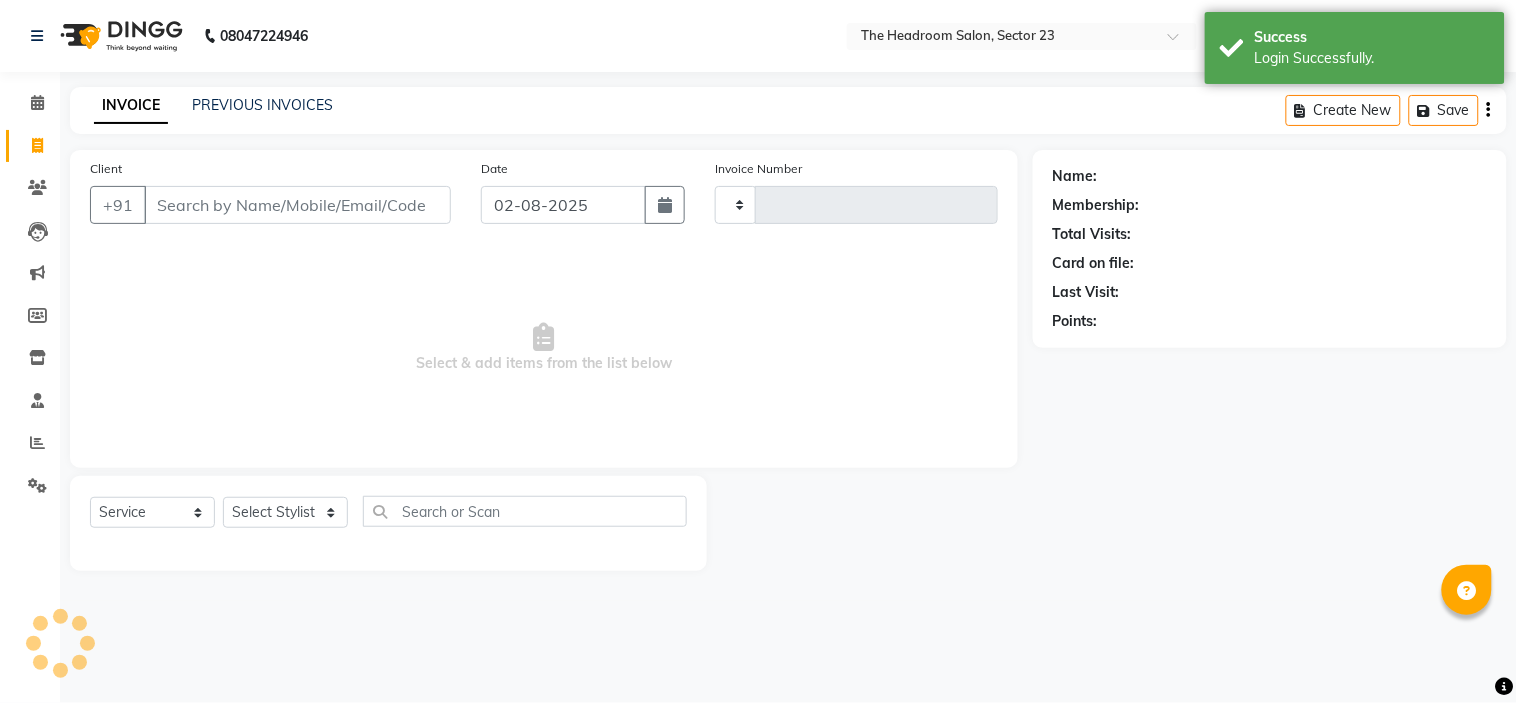 type on "1578" 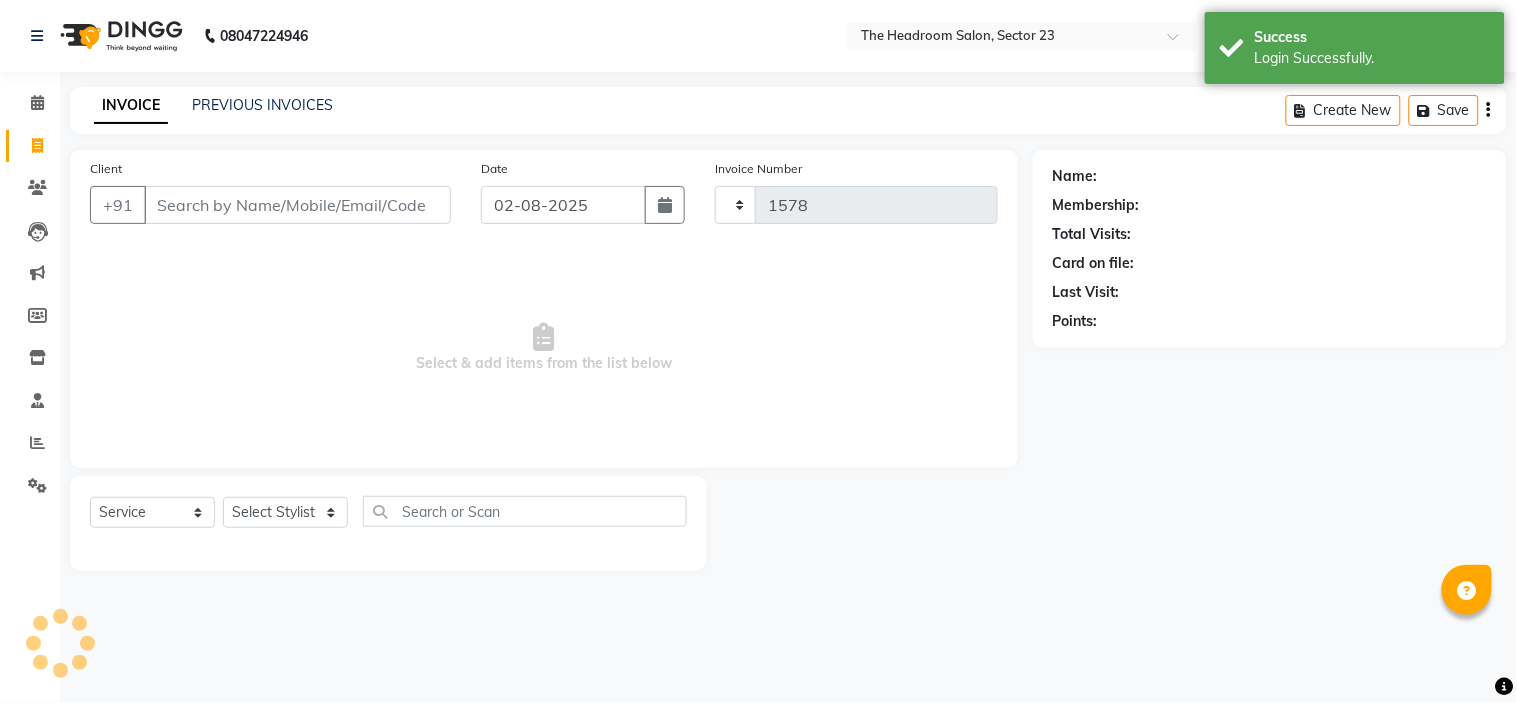 select on "6796" 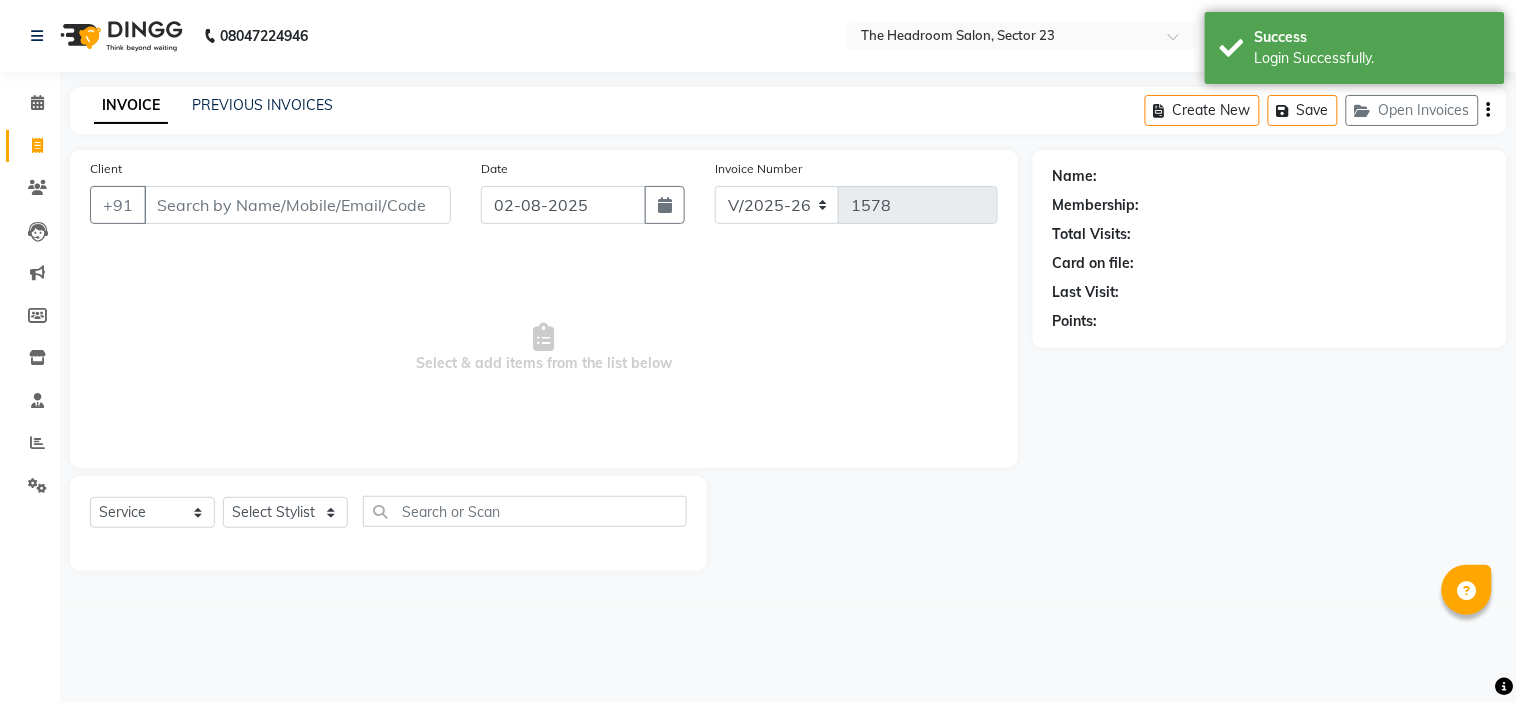 click on "08047224946 Select Location × The Headroom Salon, Sector 23  WhatsApp Status  ✕ Status:  Connected Most Recent Message: 02-08-2025     07:18 PM Recent Service Activity: 02-08-2025     07:14 PM English ENGLISH Español العربية मराठी हिंदी ગુજરાતી தமிழ் 中文 Notifications nothing to show Admin Manage Profile Change Password Sign out  Version:3.15.11" 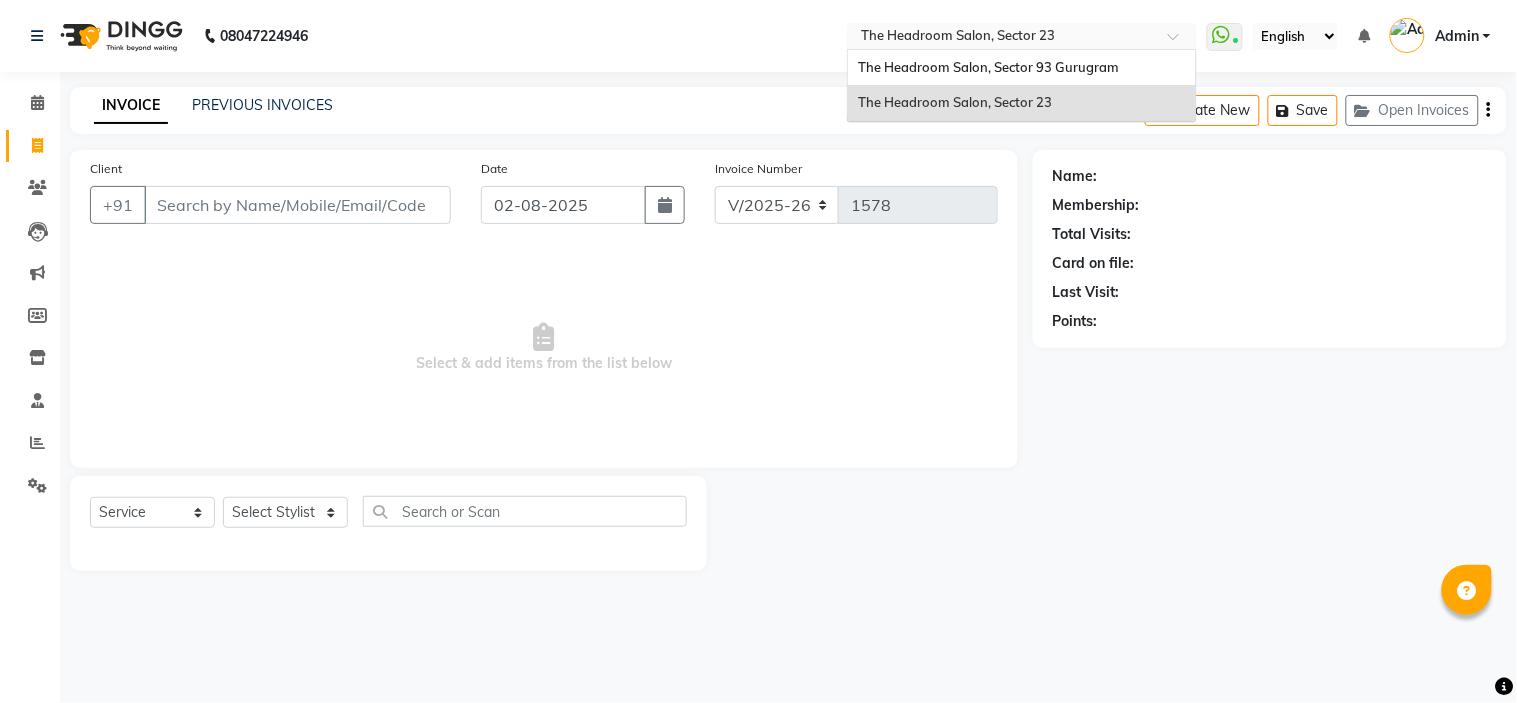 click at bounding box center (1022, 38) 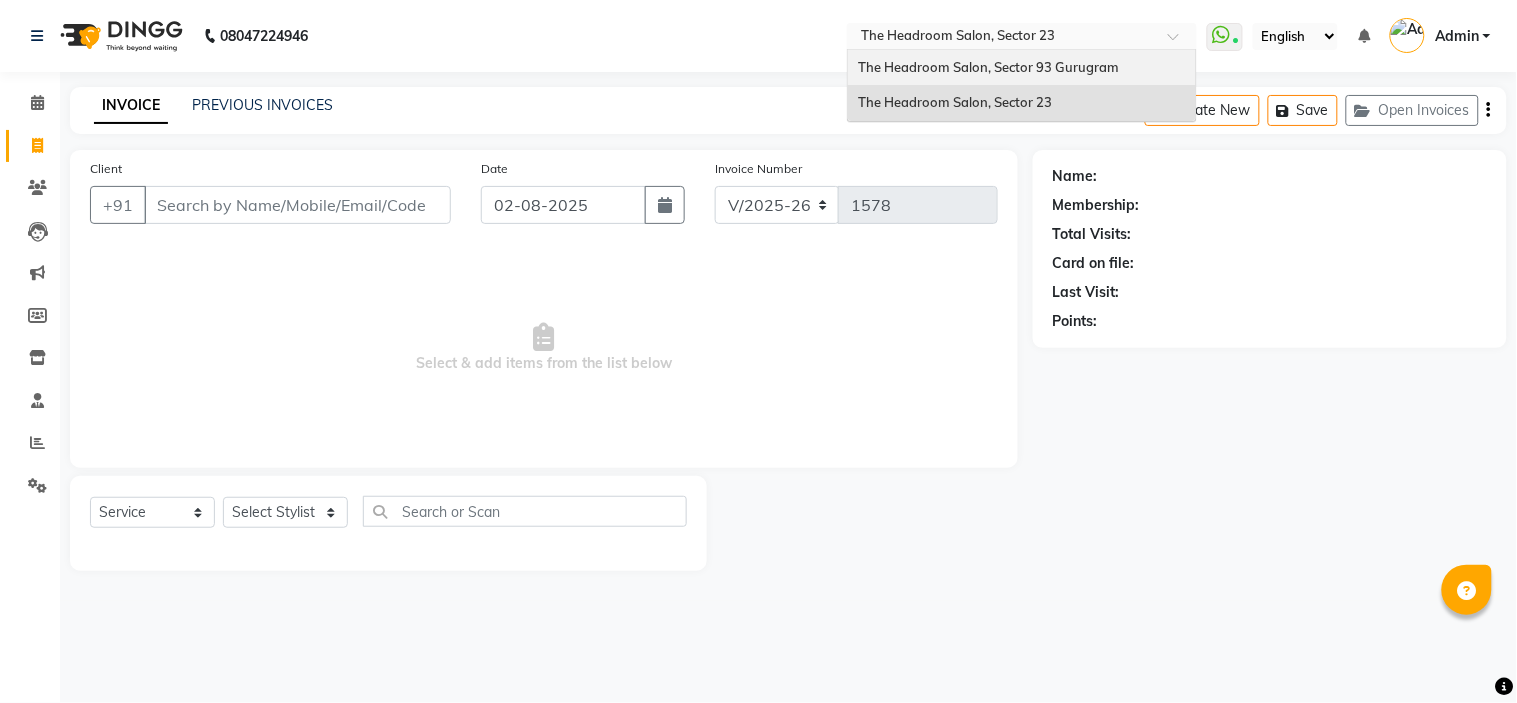 click on "The Headroom Salon, Sector 93 Gurugram" at bounding box center (1022, 68) 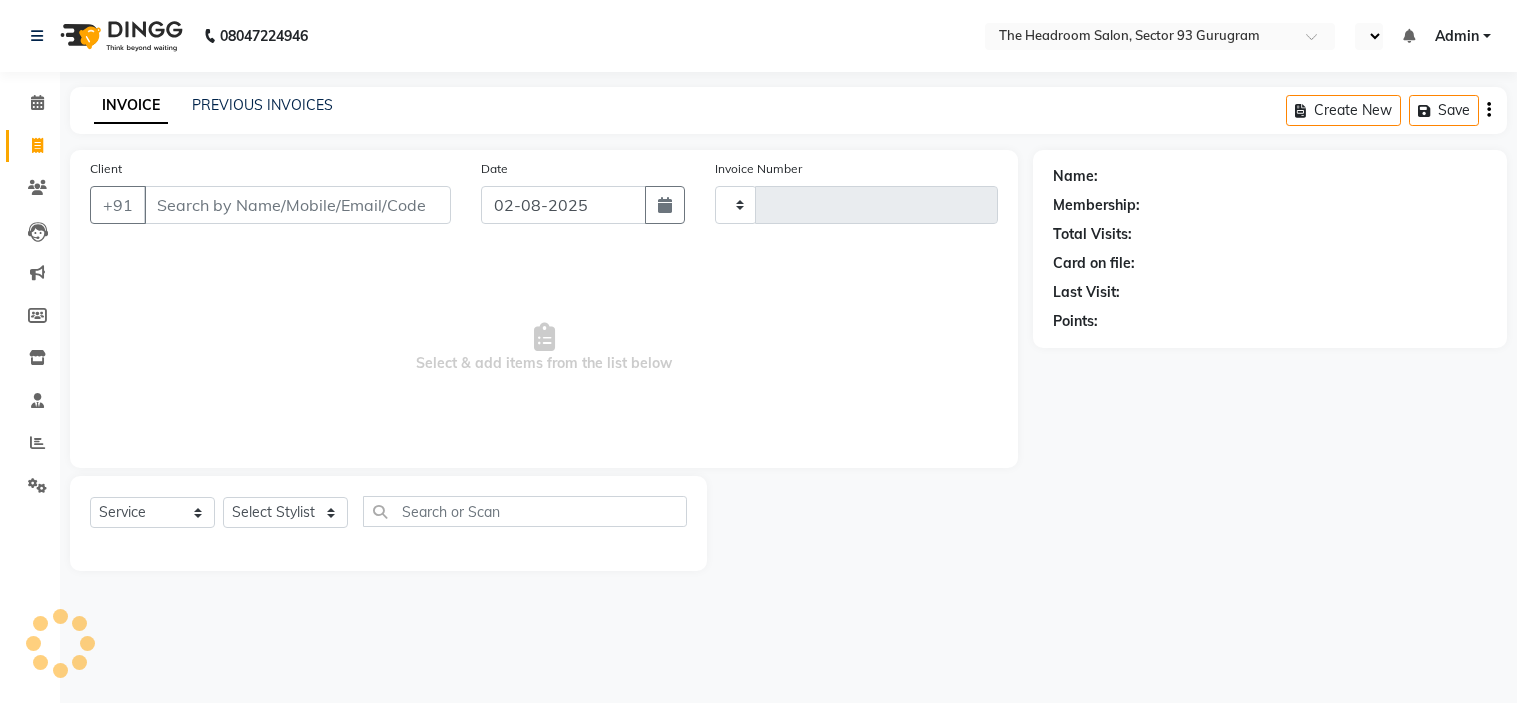 select on "service" 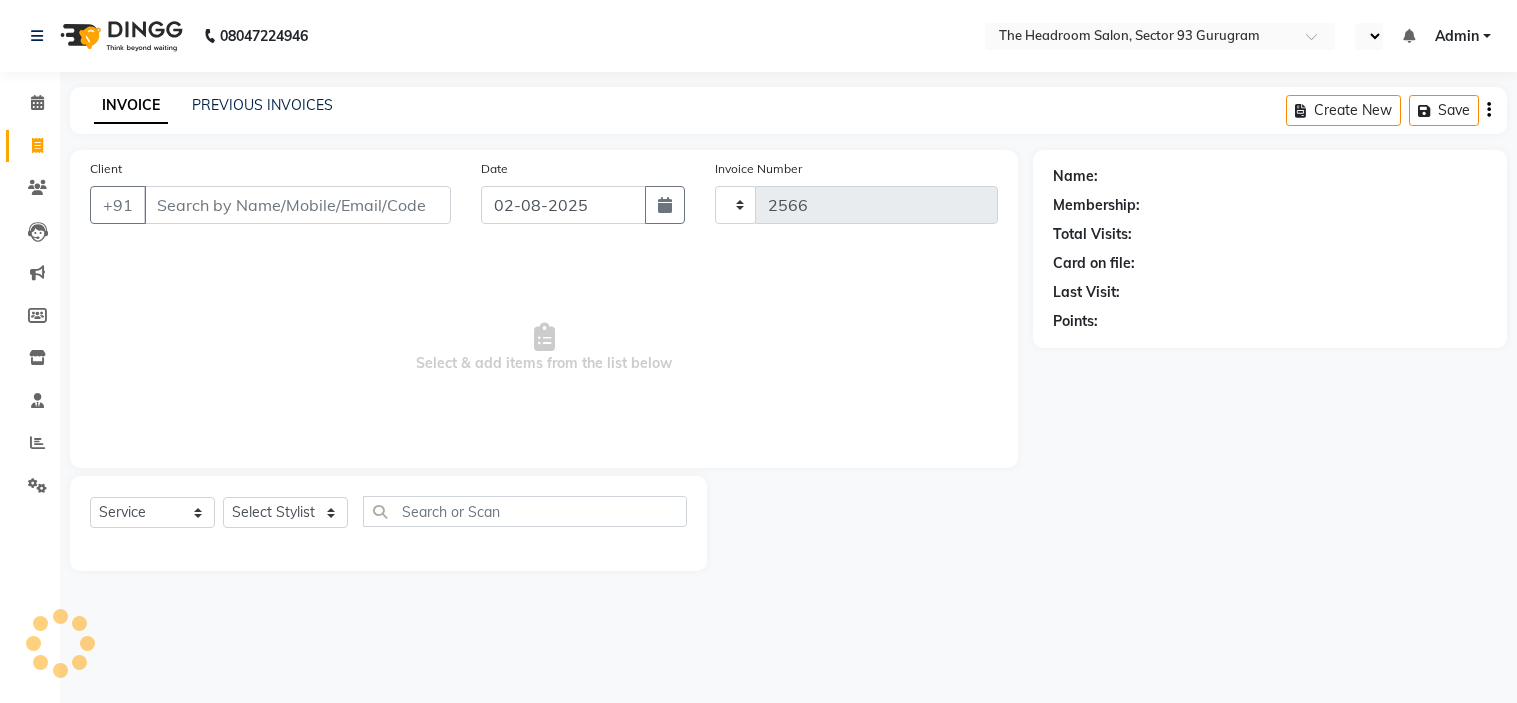 select on "en" 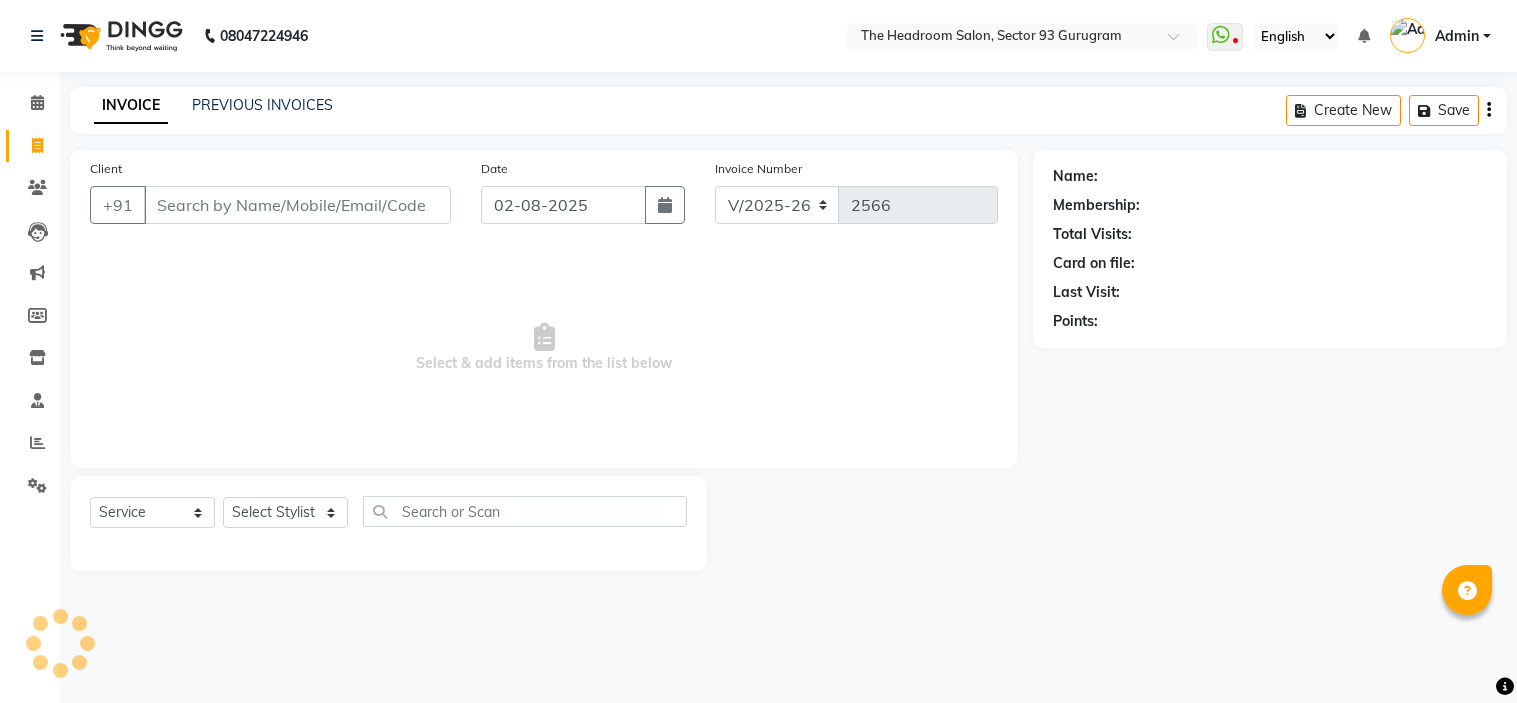 scroll, scrollTop: 0, scrollLeft: 0, axis: both 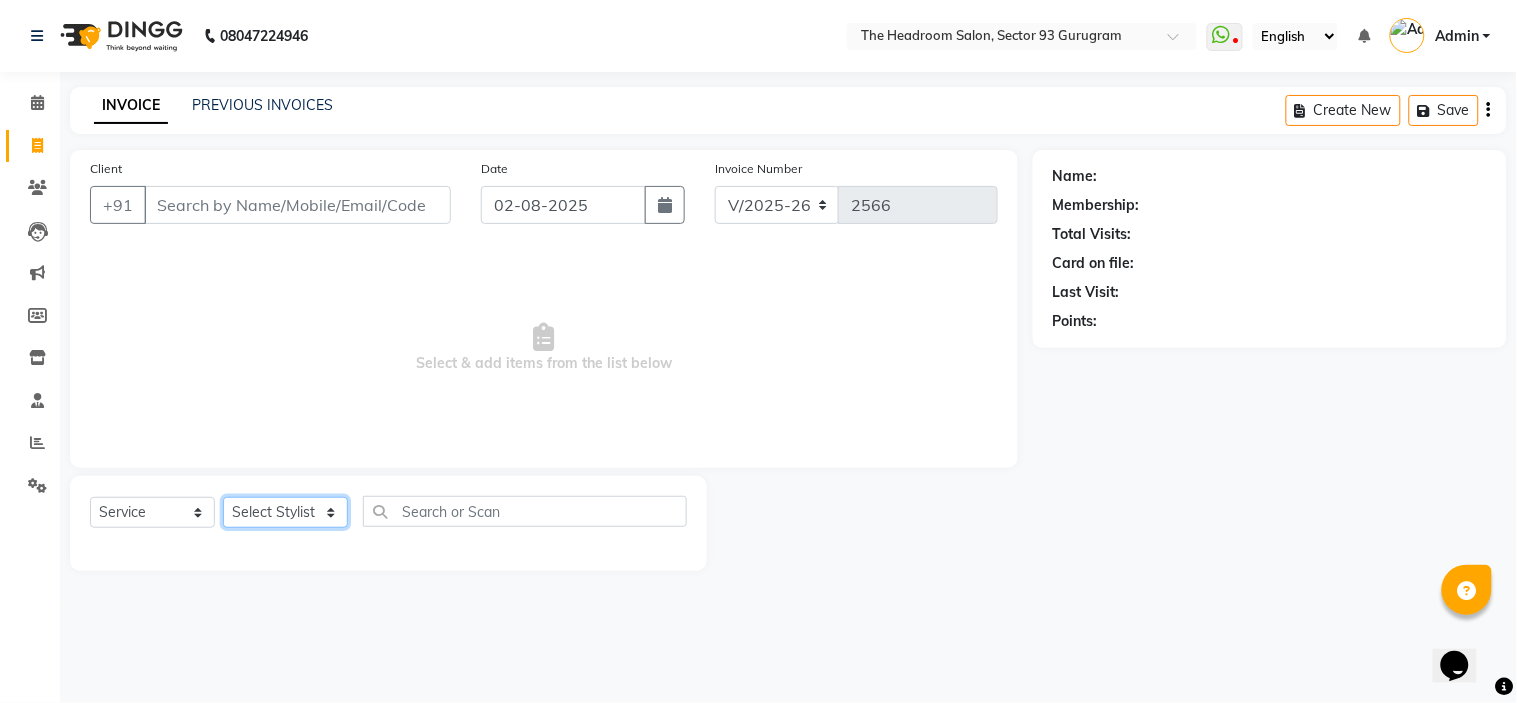 click on "Select Stylist Aditya Anubha Deepak Deepali Faizan Firoz Manager Monika Nakul Shokeen Pooja Rahul Shakir Siraj" 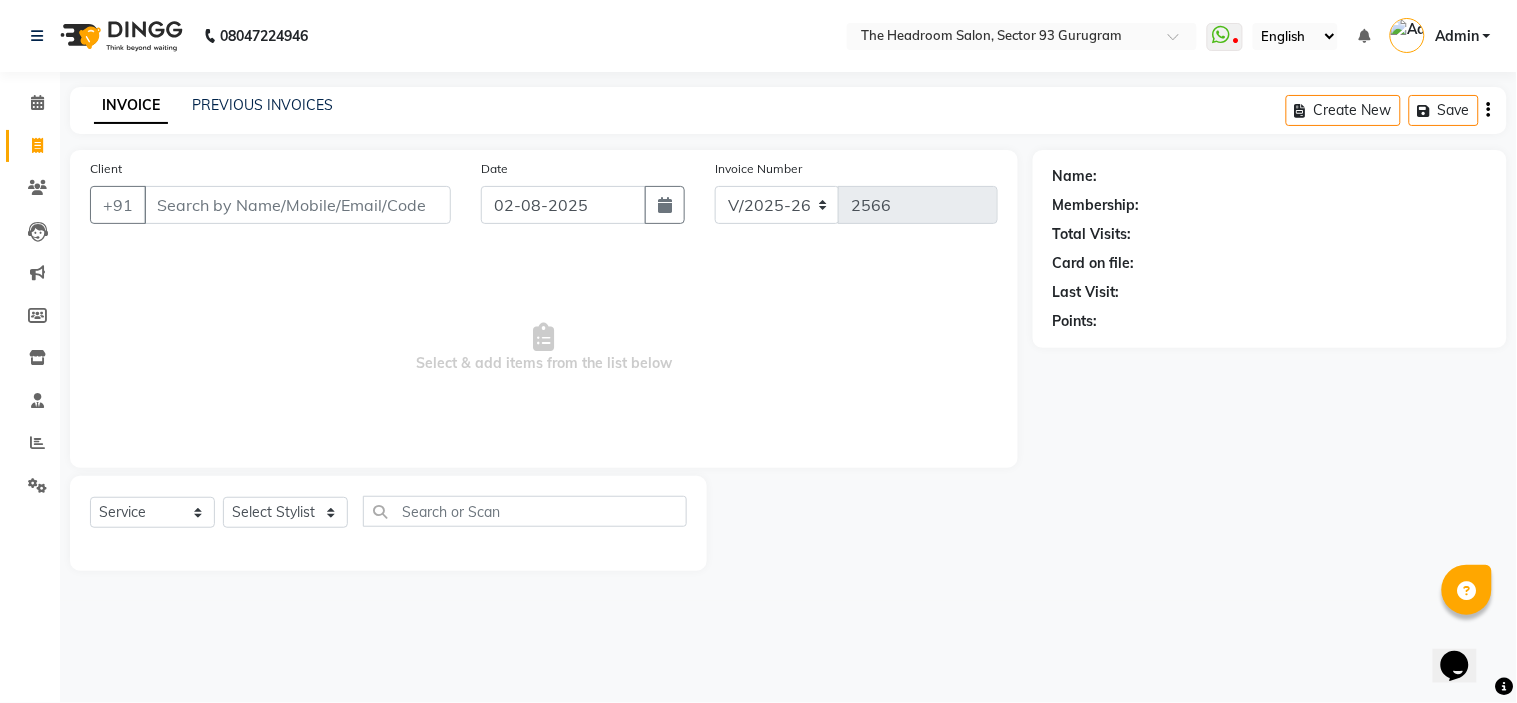click on "Select & add items from the list below" at bounding box center (544, 348) 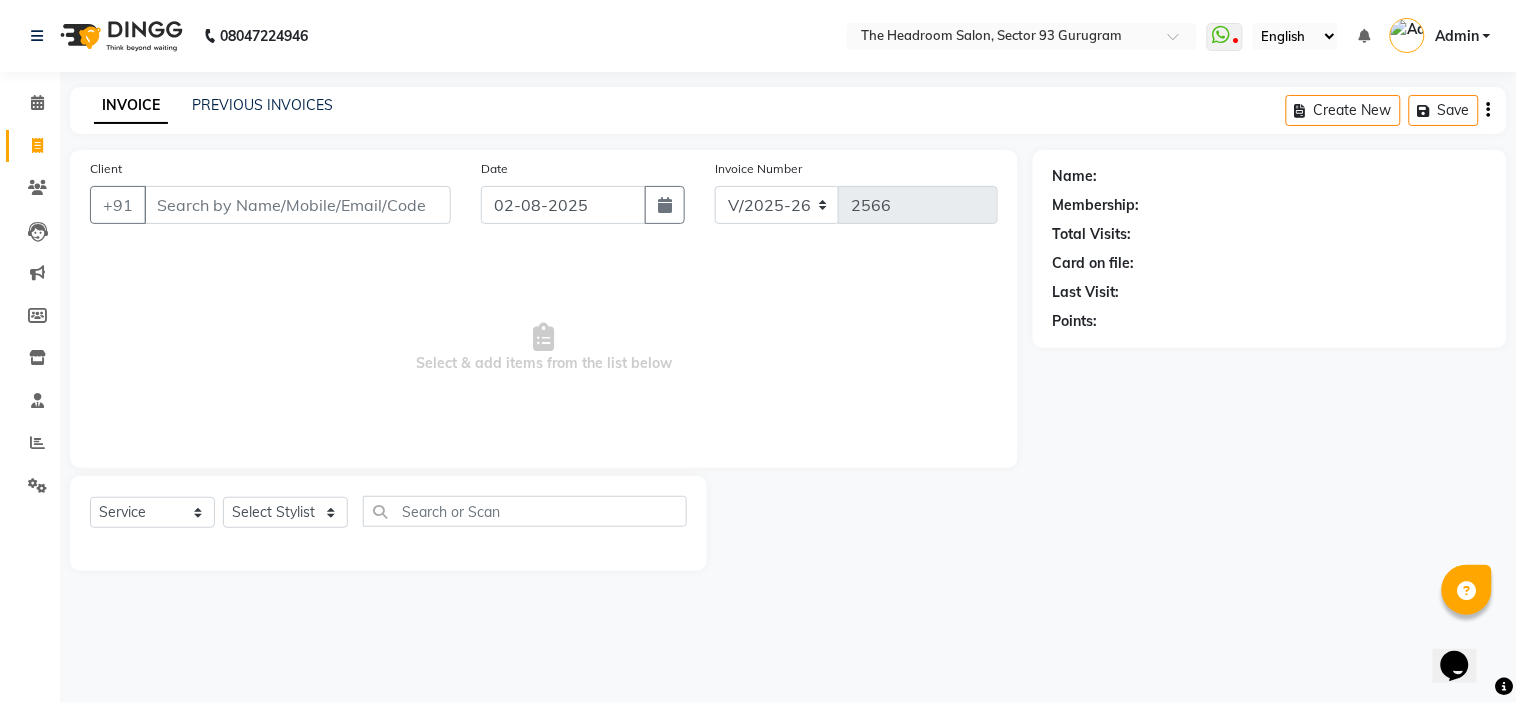 click on "INVOICE PREVIOUS INVOICES Create New   Save" 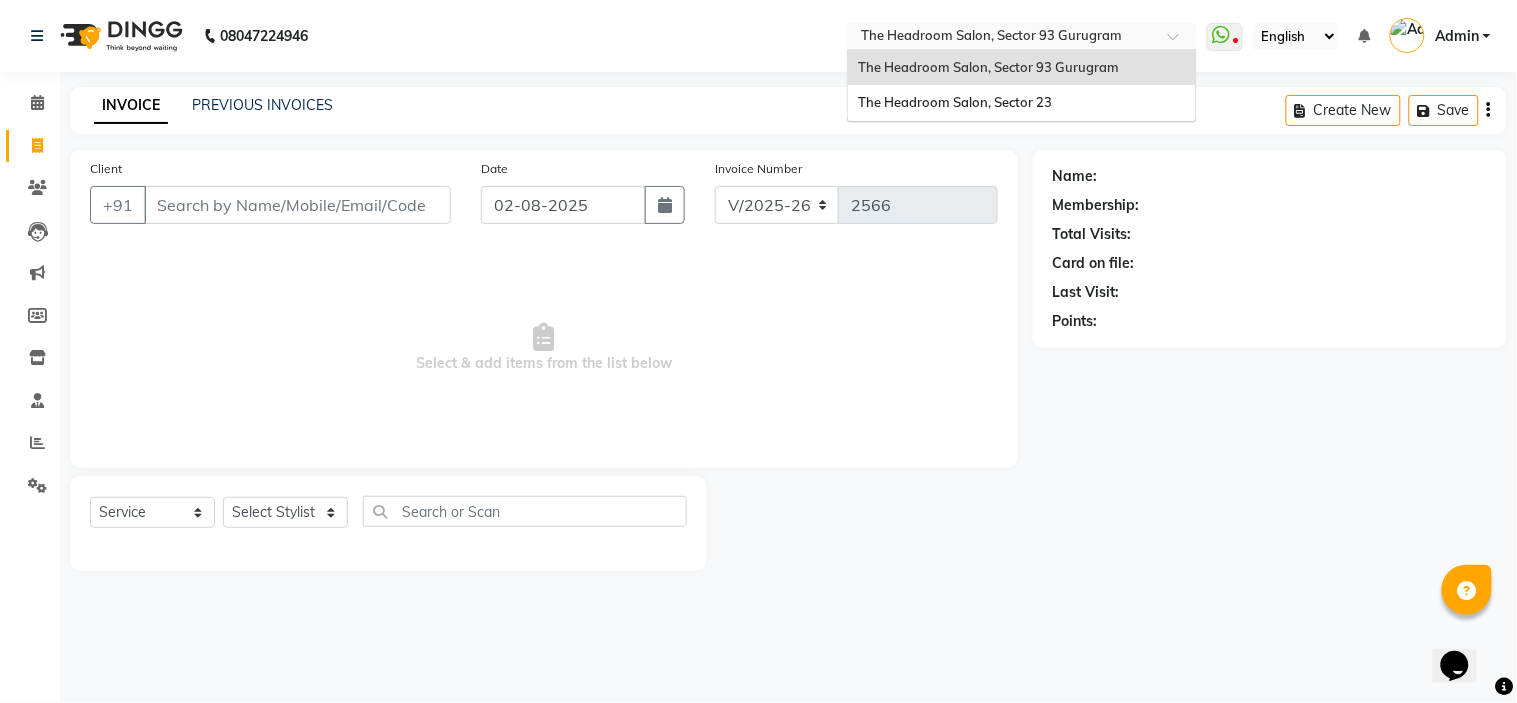 click at bounding box center (1002, 38) 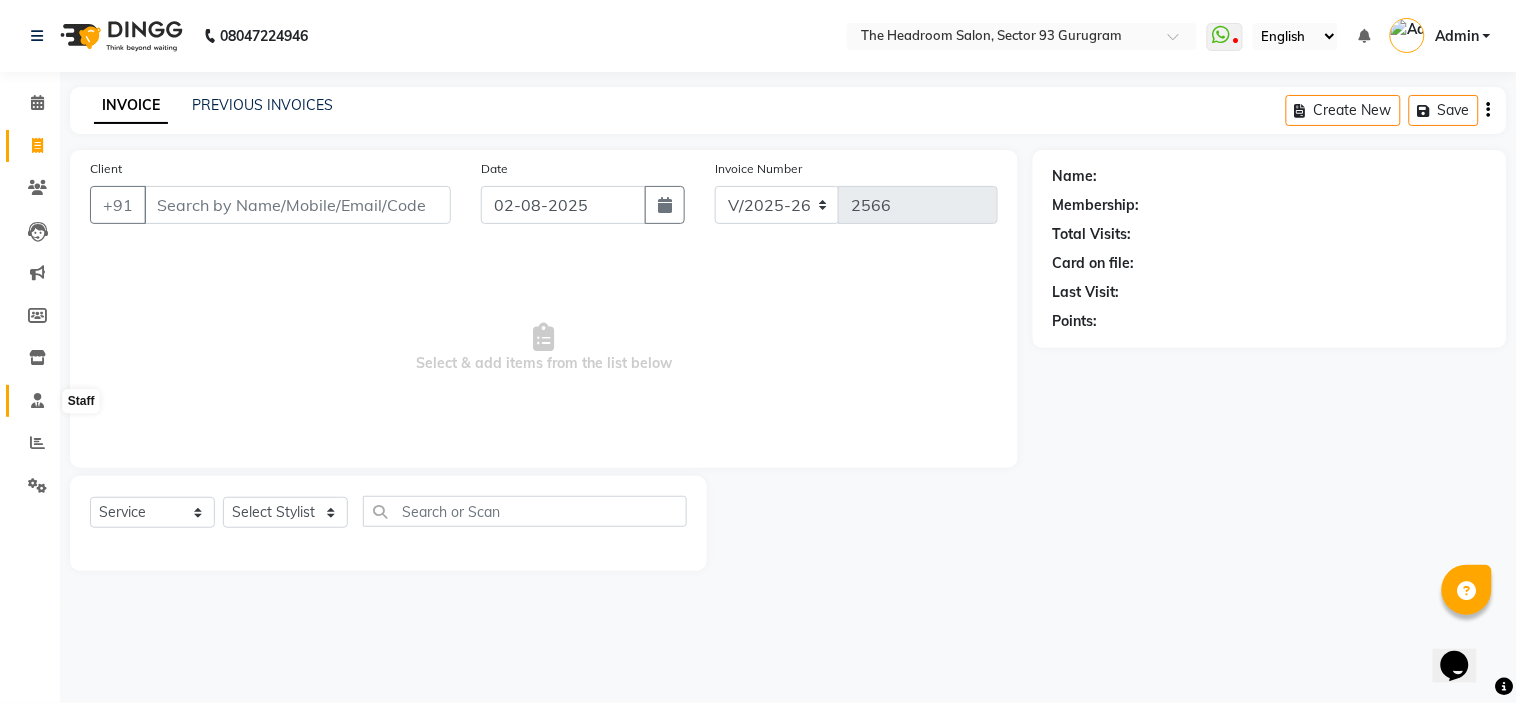 click 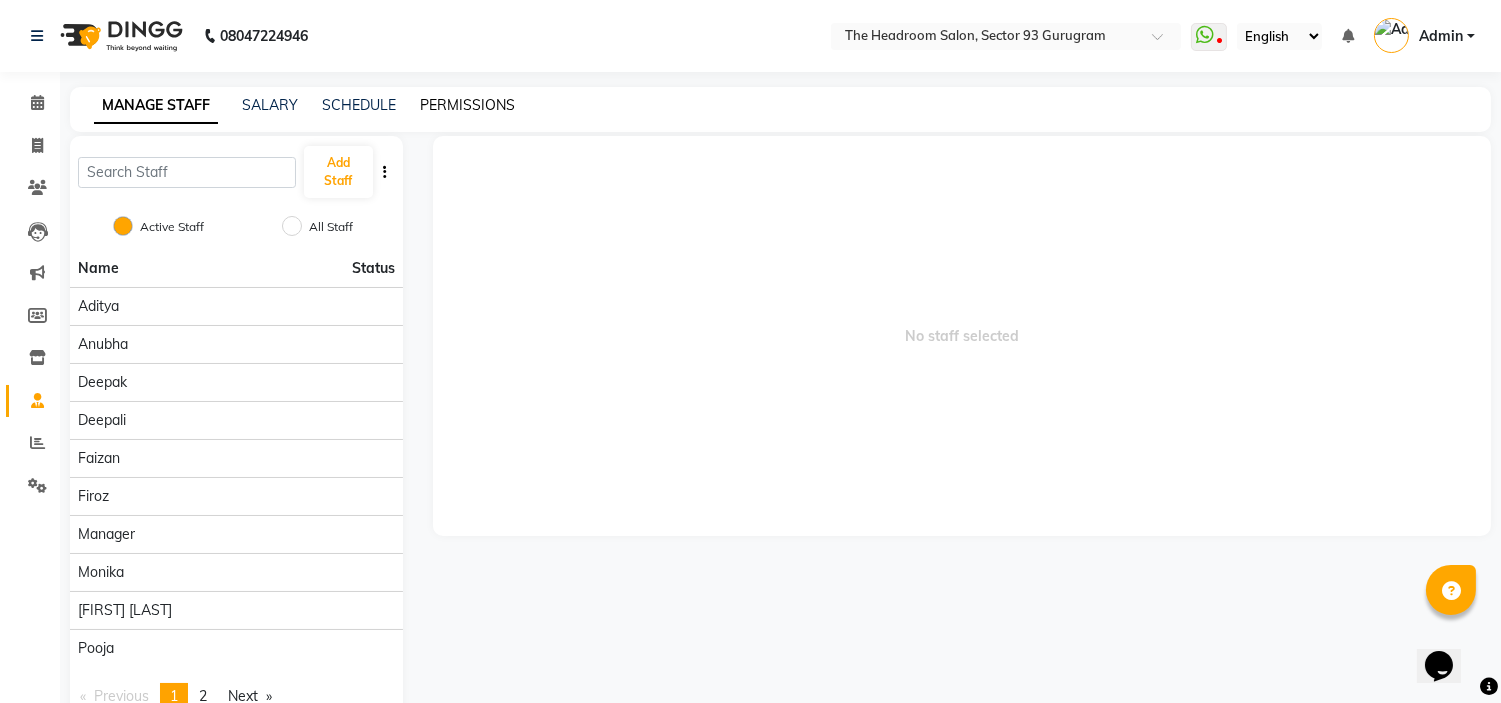 click on "PERMISSIONS" 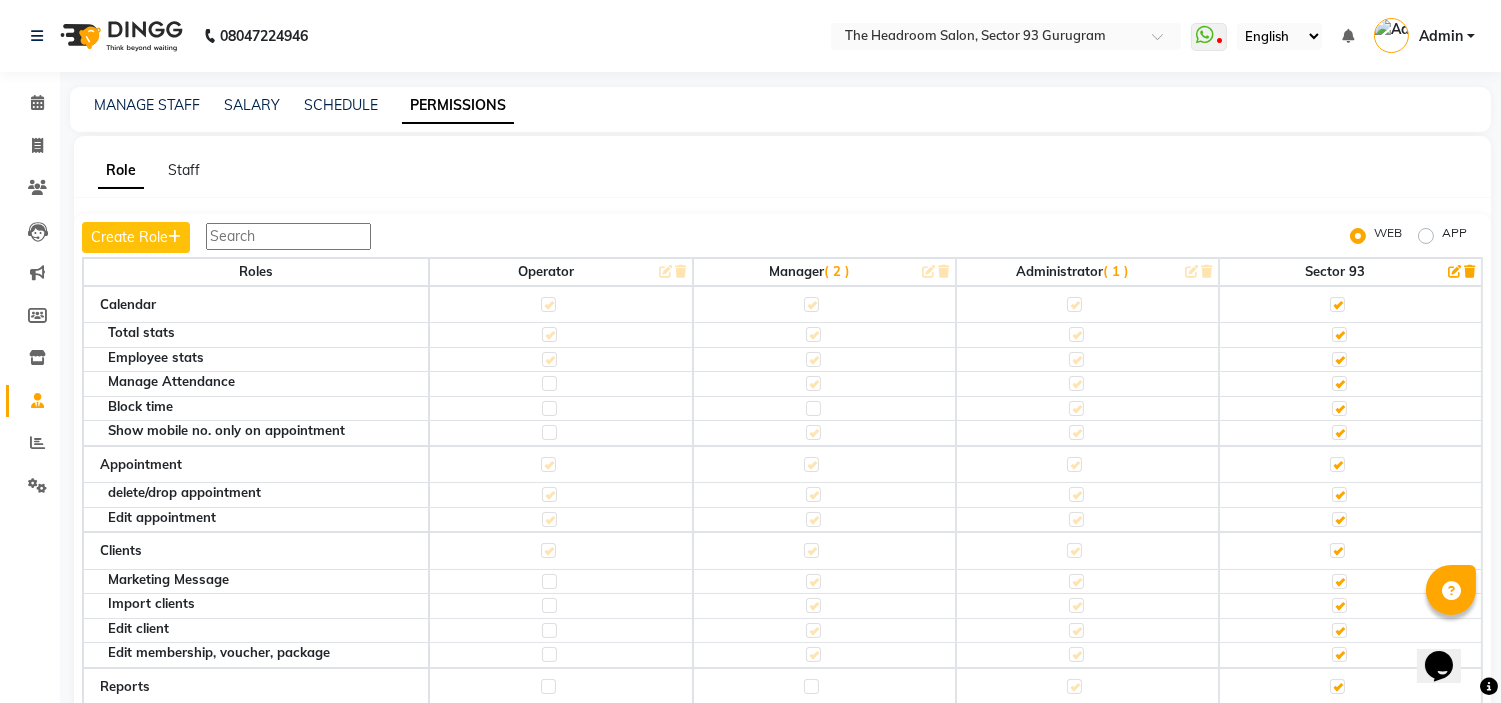 click on "( 2 )" 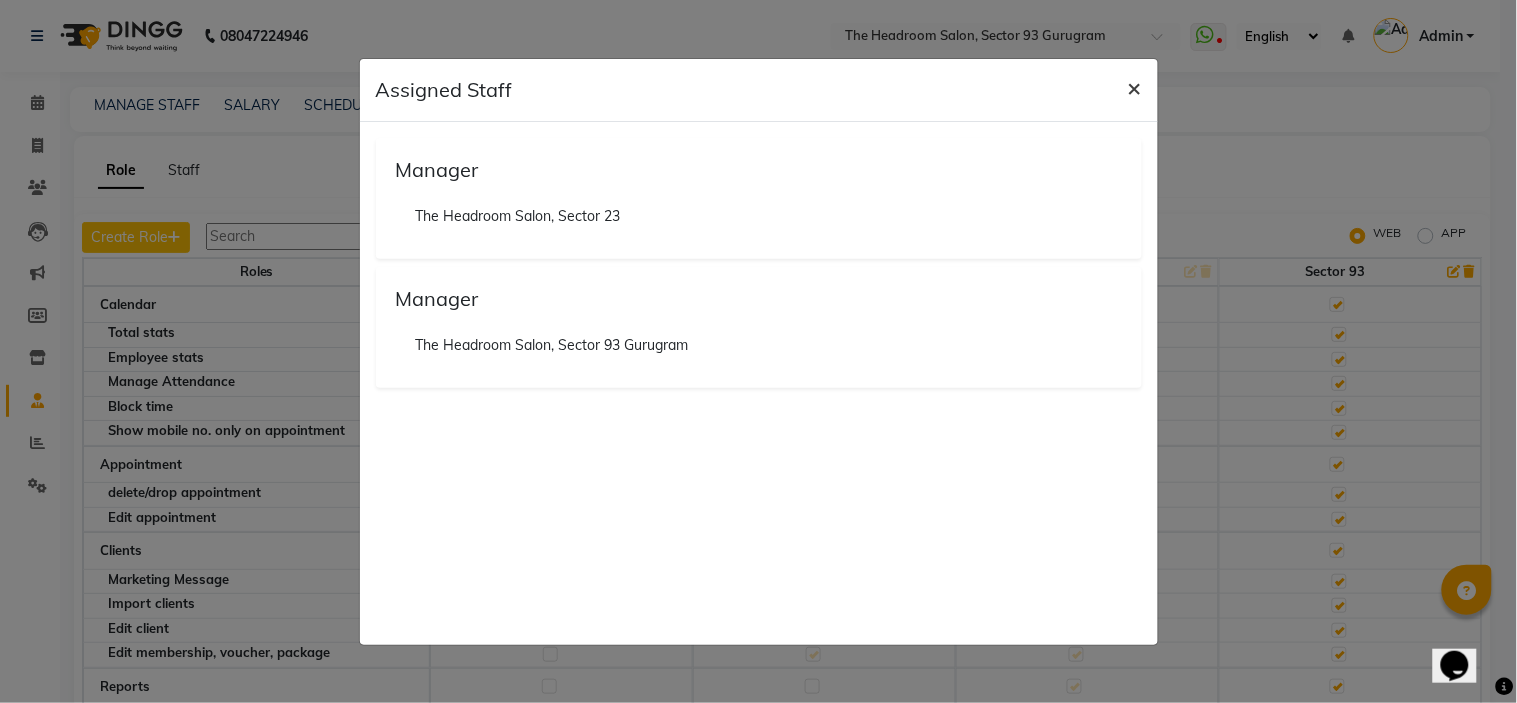 click on "×" 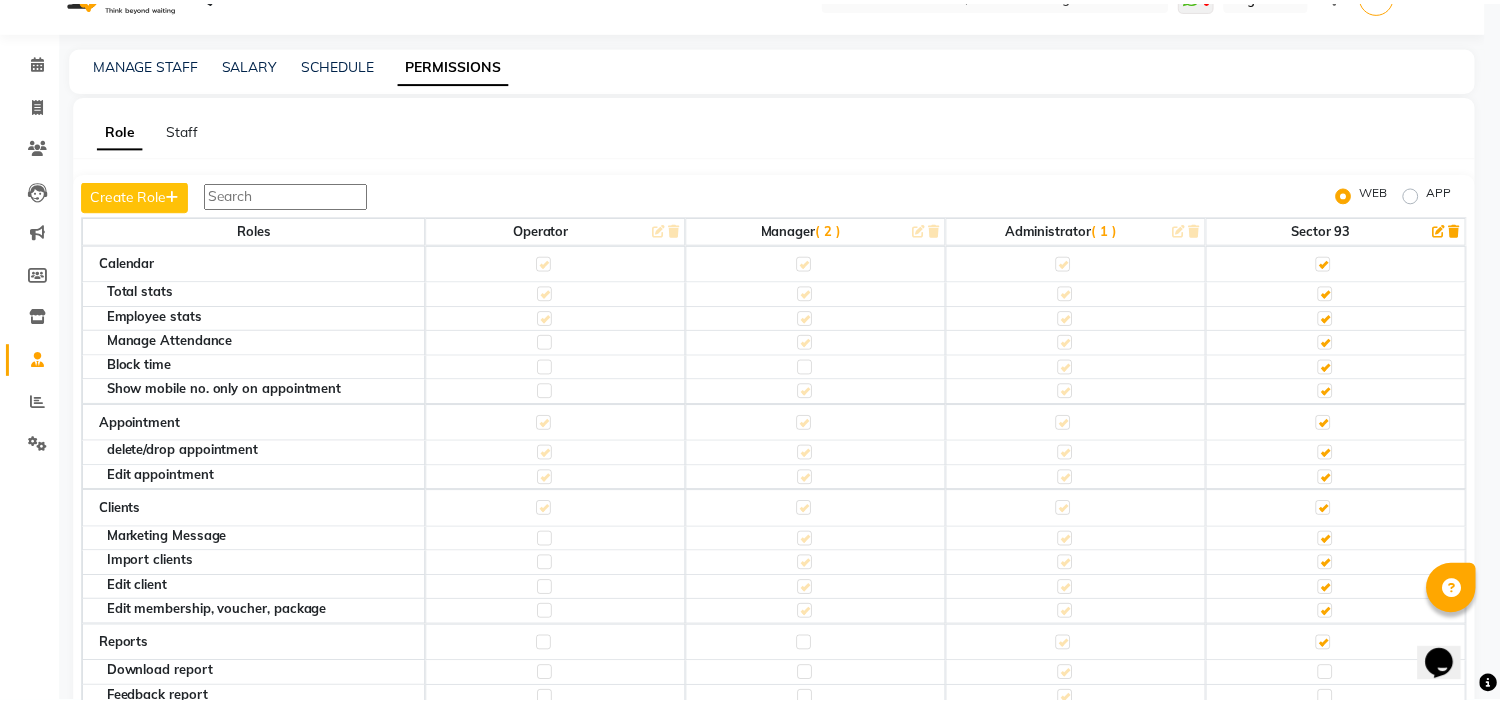 scroll, scrollTop: 46, scrollLeft: 0, axis: vertical 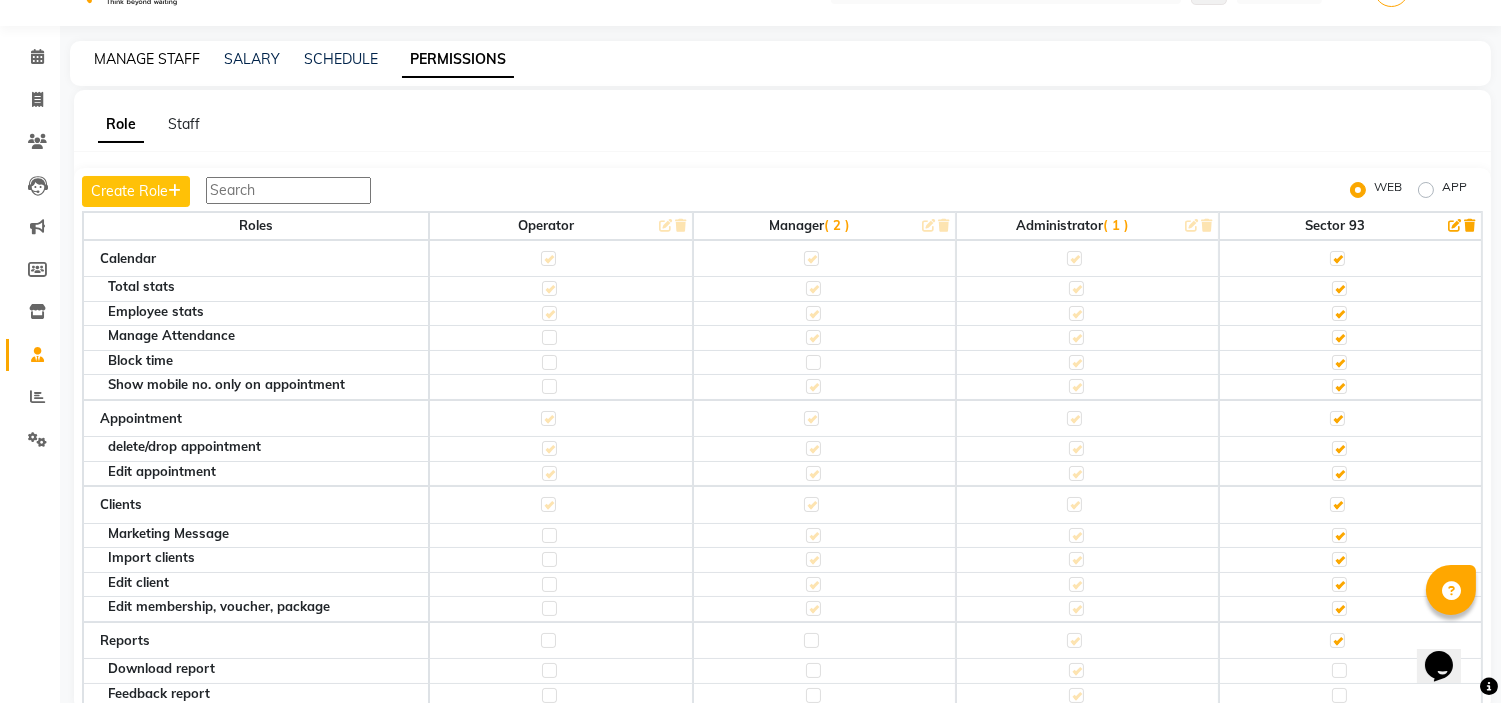 click on "MANAGE STAFF" 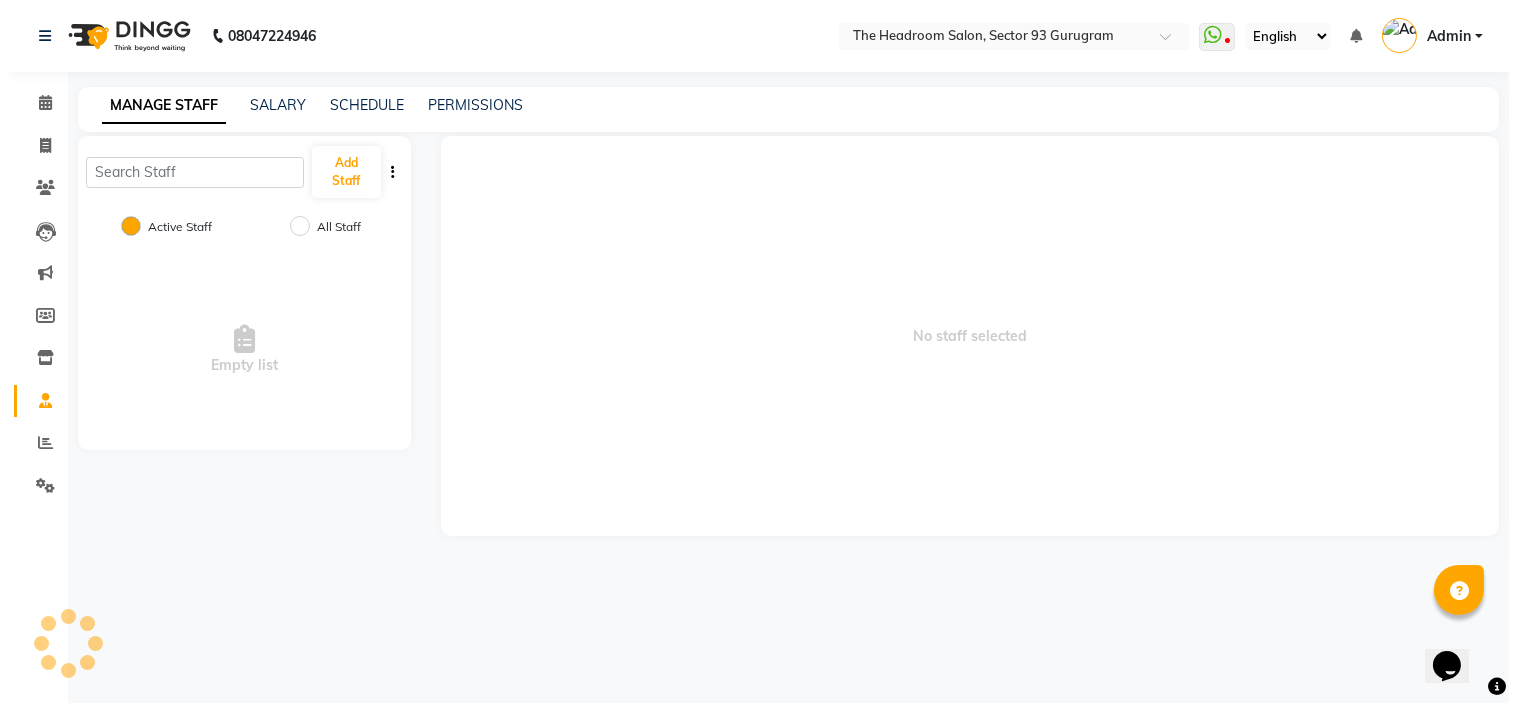 scroll, scrollTop: 0, scrollLeft: 0, axis: both 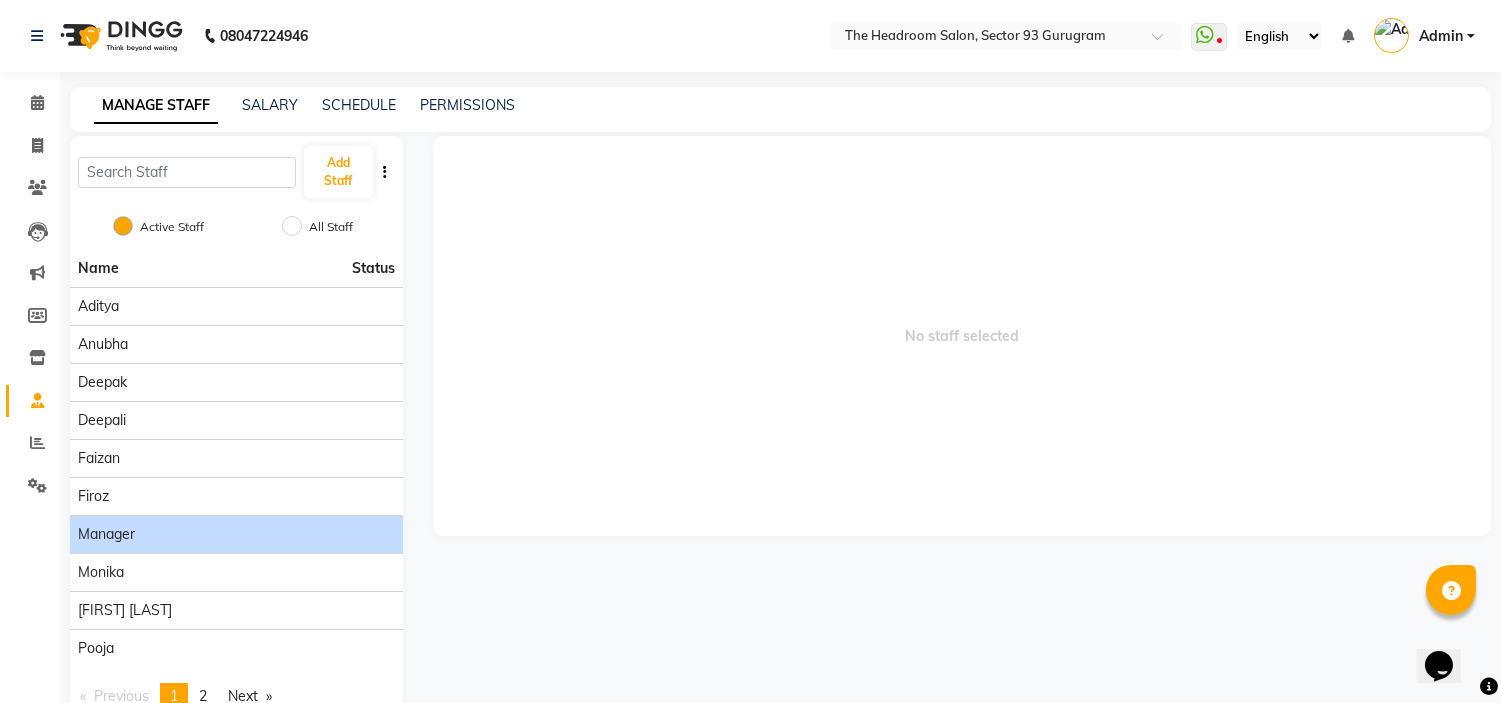 click on "Manager" 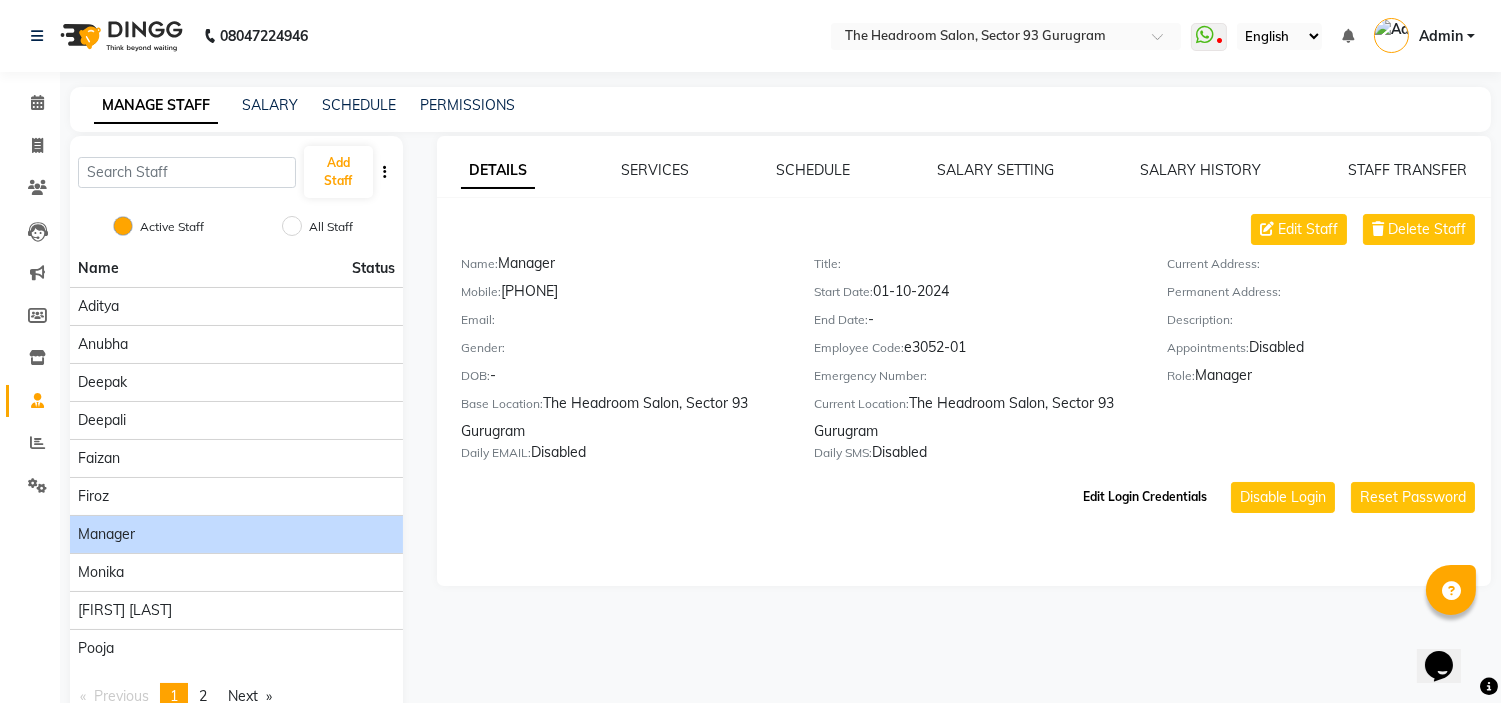 click on "Edit Login Credentials" 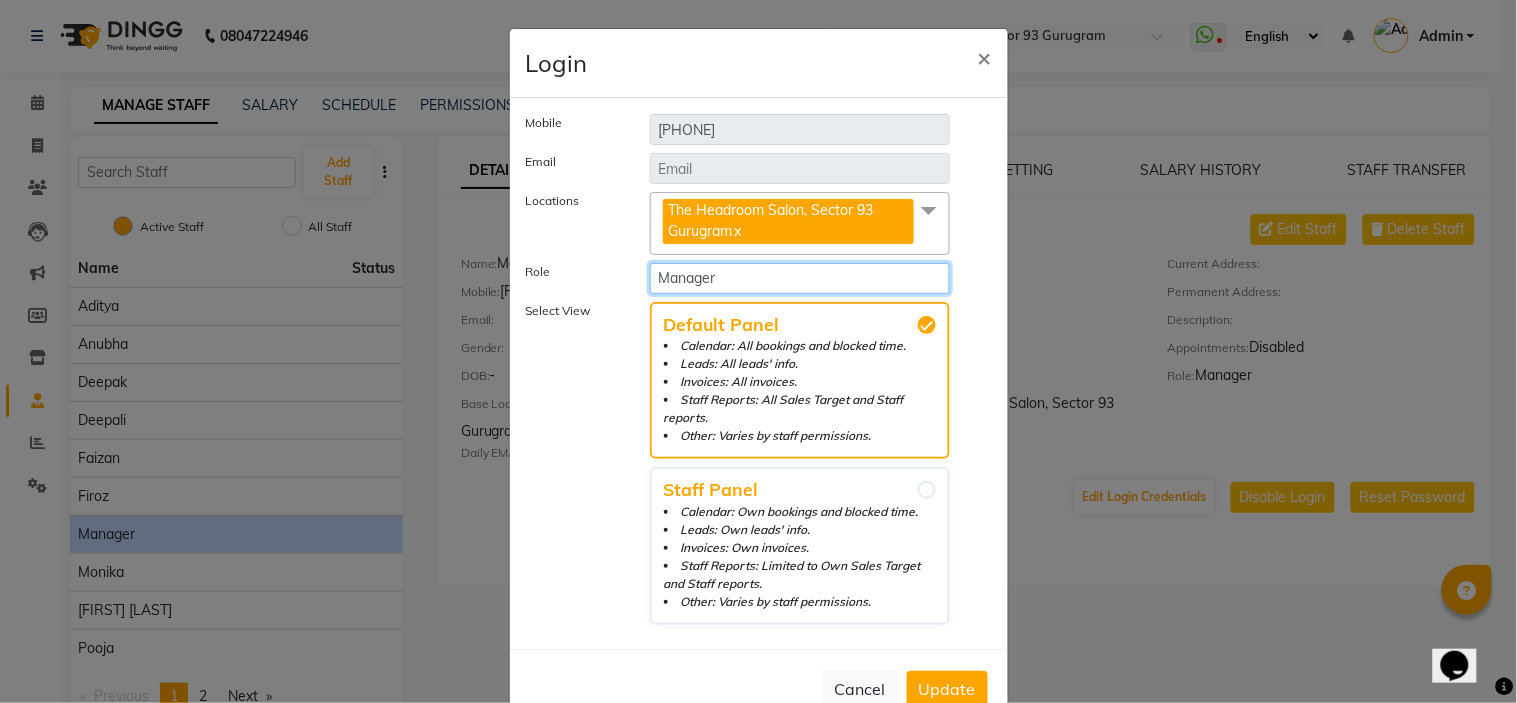 click on "Select Role Operator Manager Administrator Sector 93" 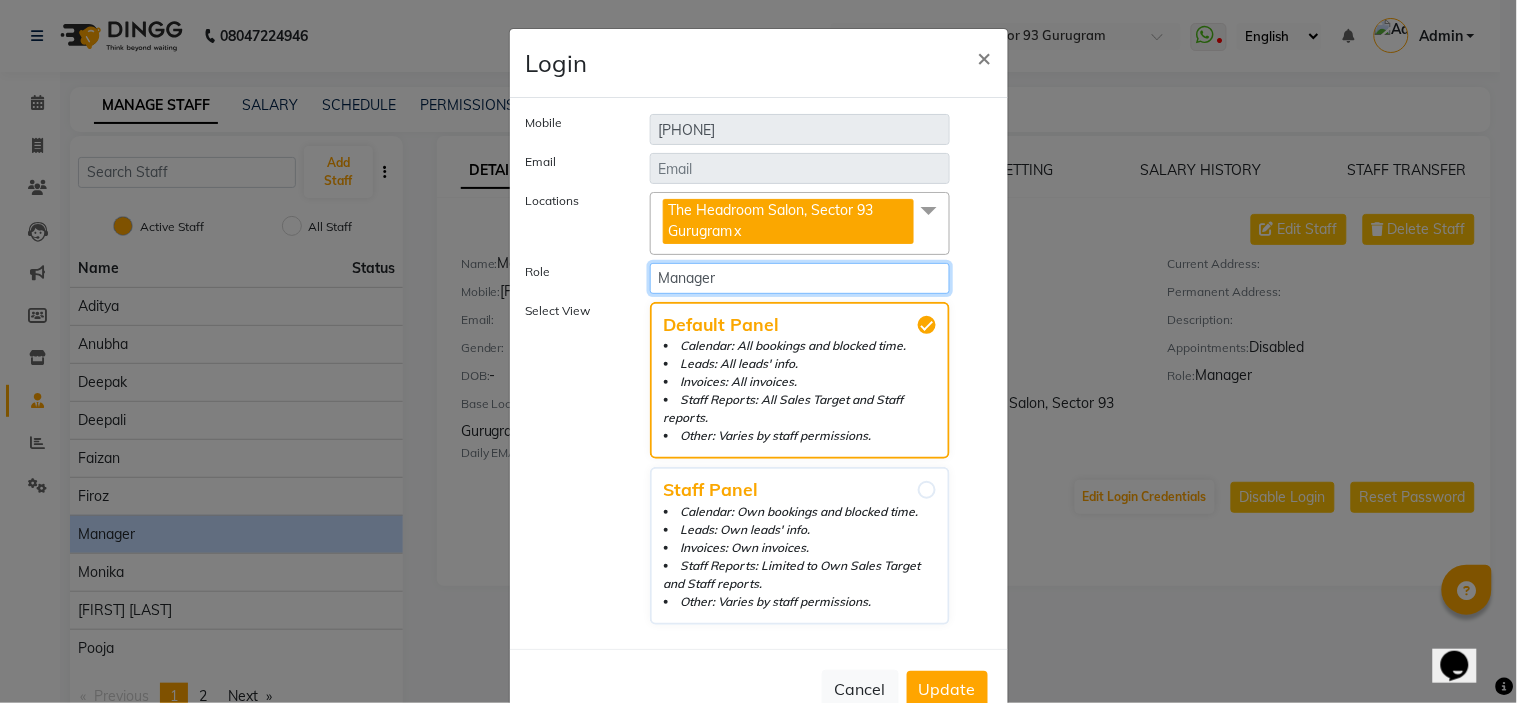 select on "3511" 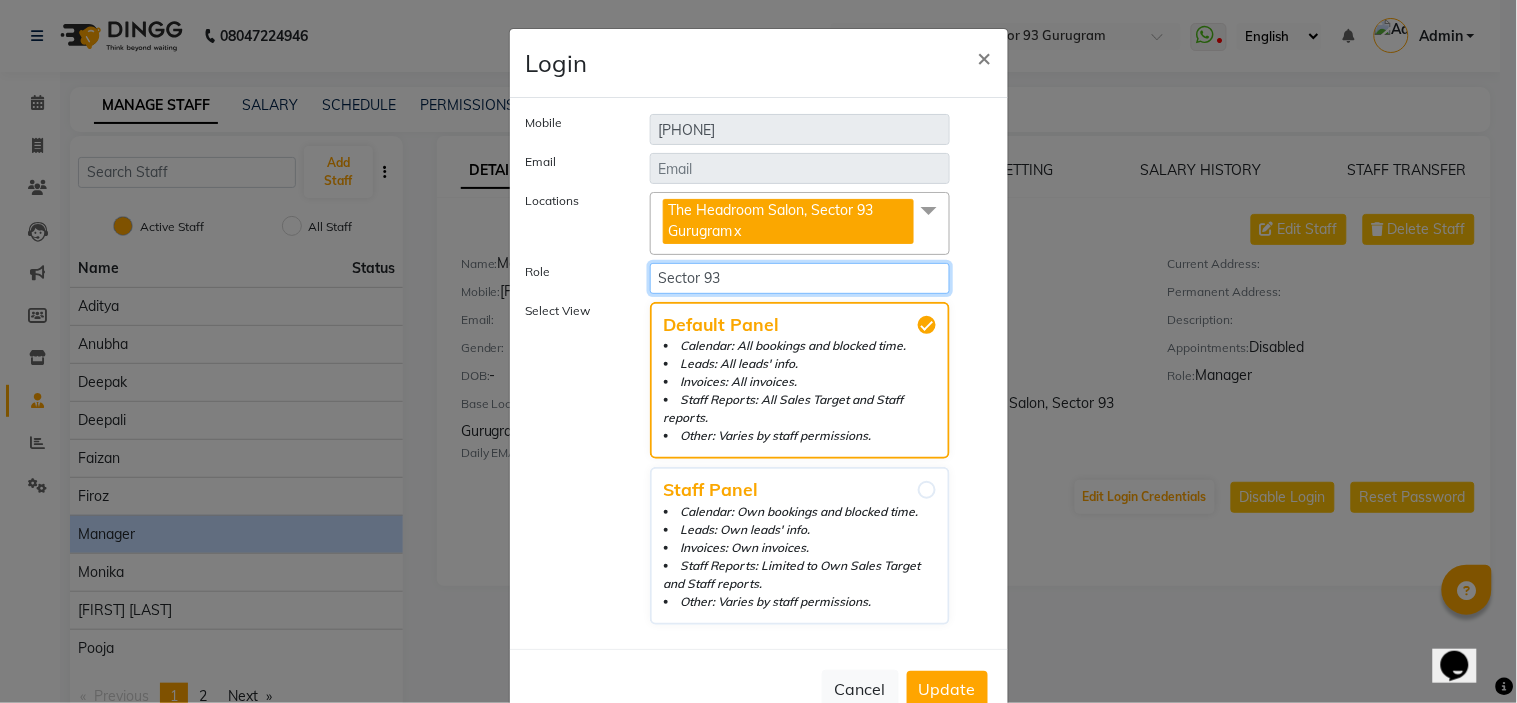 click on "Select Role Operator Manager Administrator Sector 93" 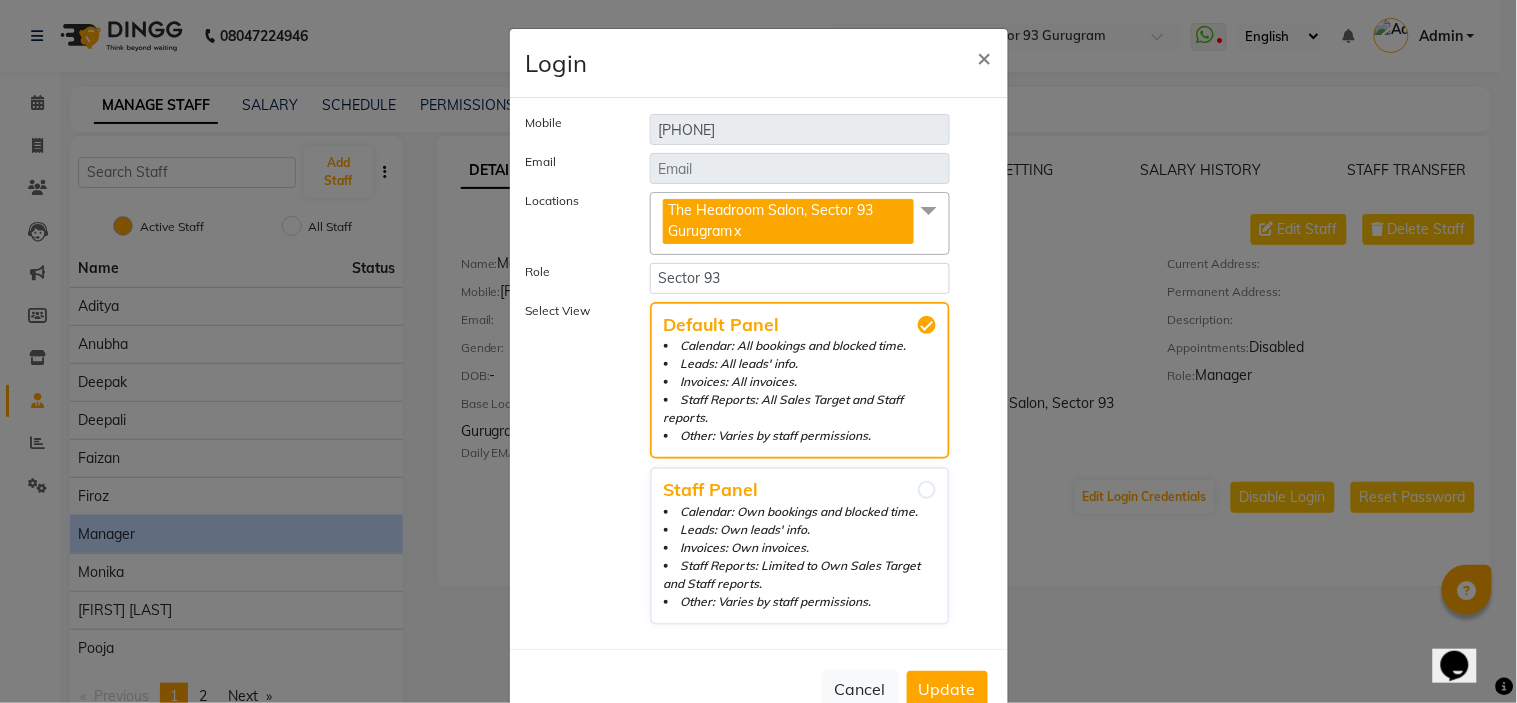 click on "Update" 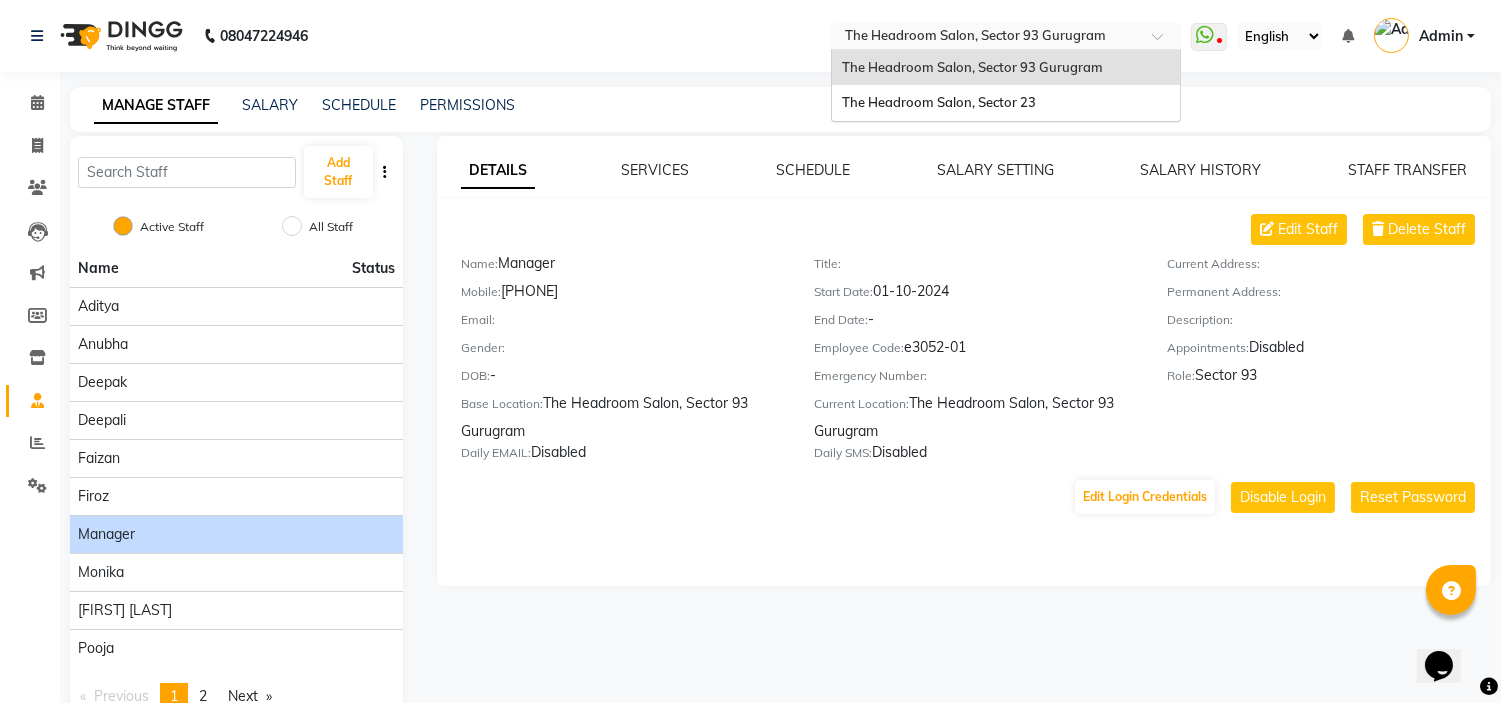 click at bounding box center [1006, 38] 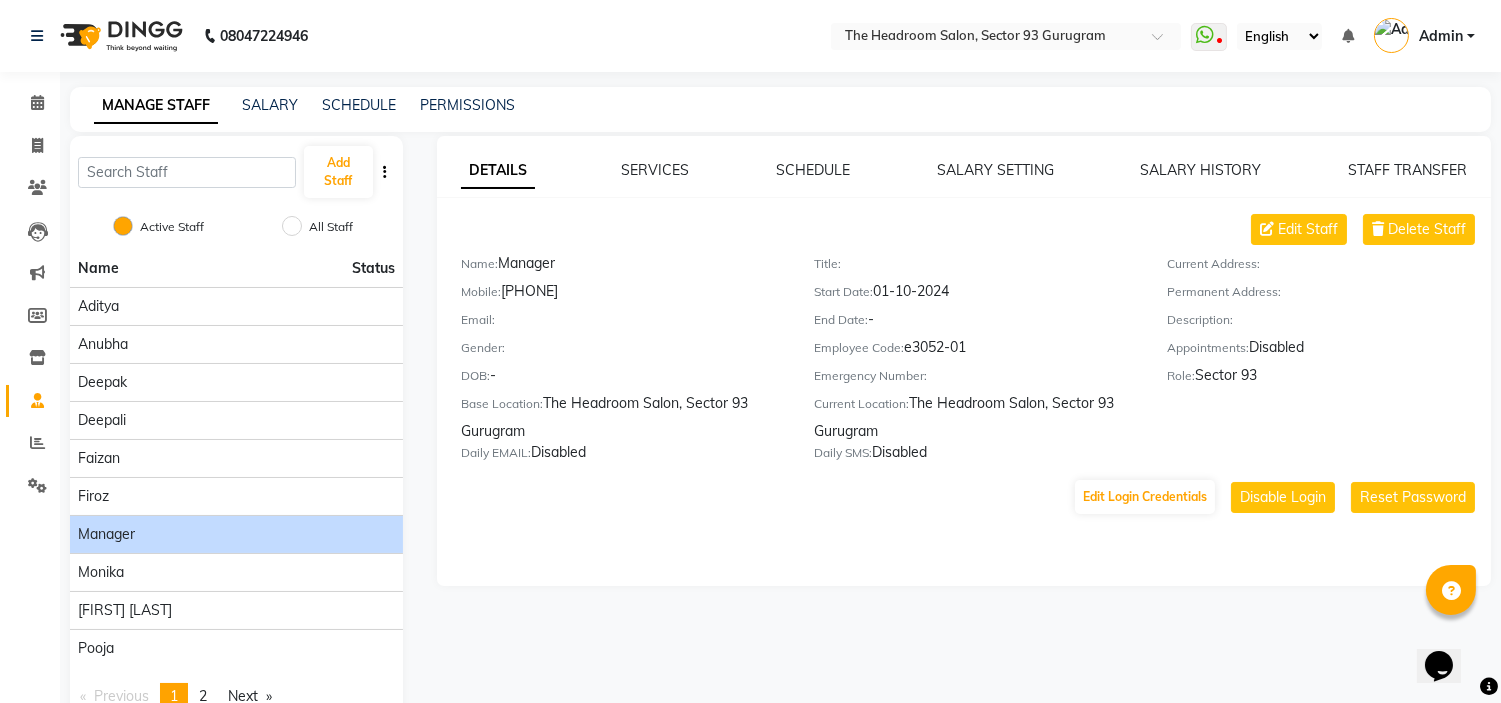 click on "Admin" at bounding box center [1424, 36] 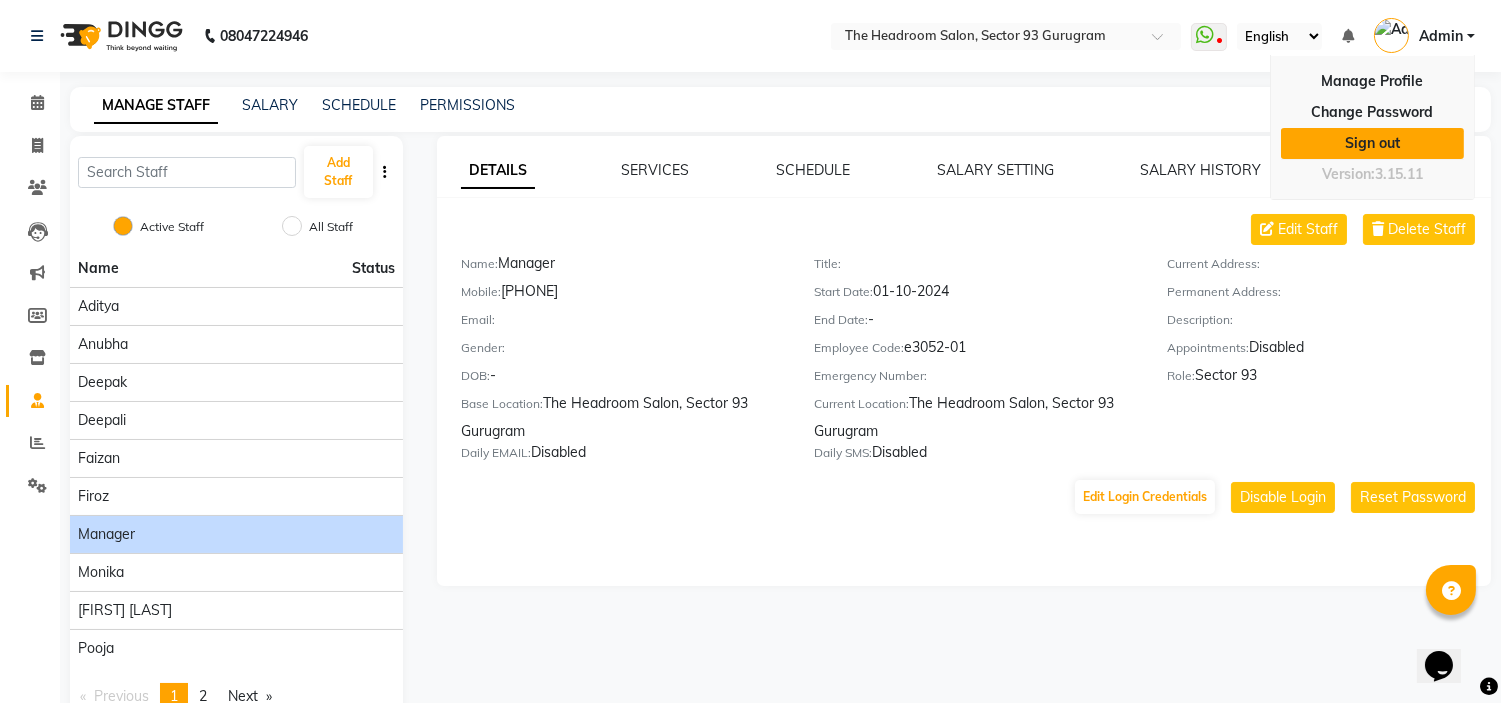 click on "Sign out" at bounding box center (1372, 143) 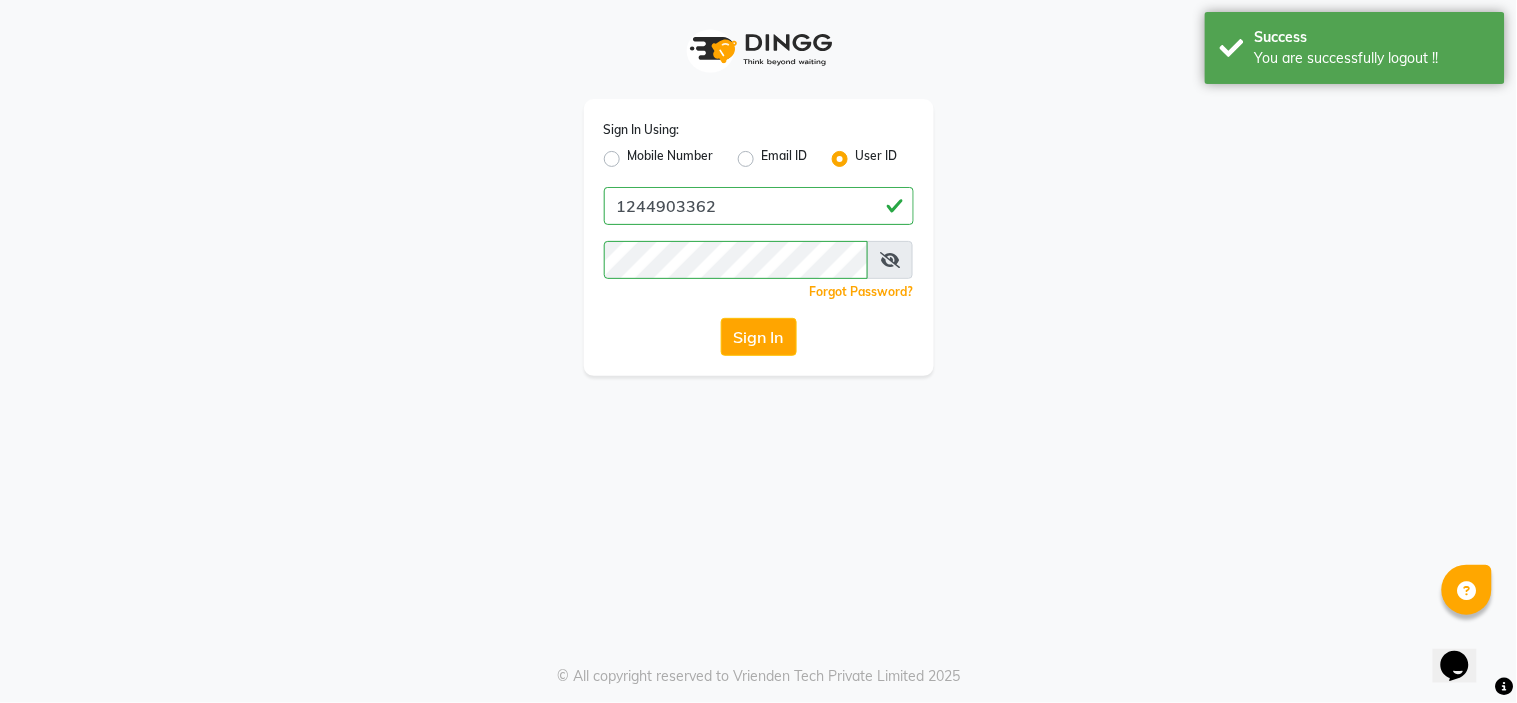 click on "Mobile Number" 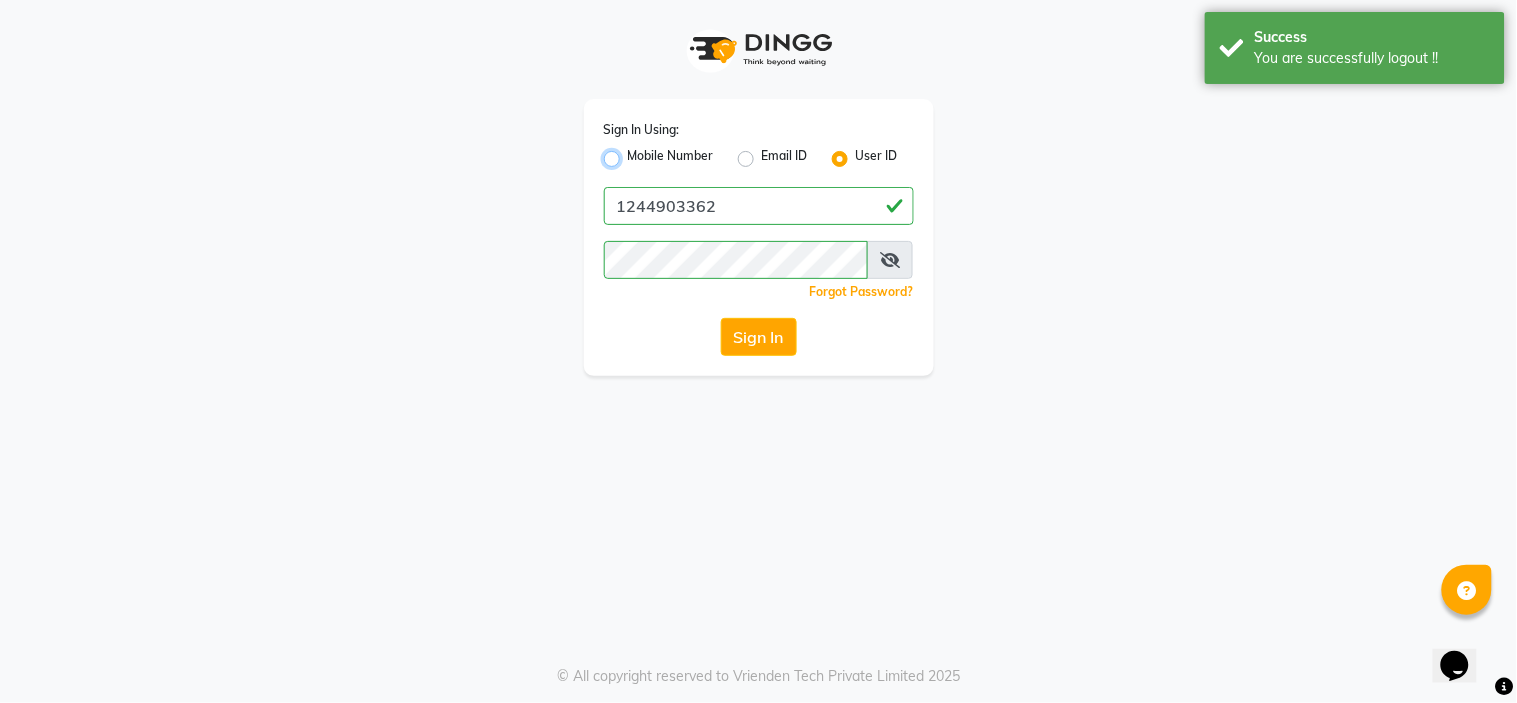 click on "Mobile Number" at bounding box center [634, 153] 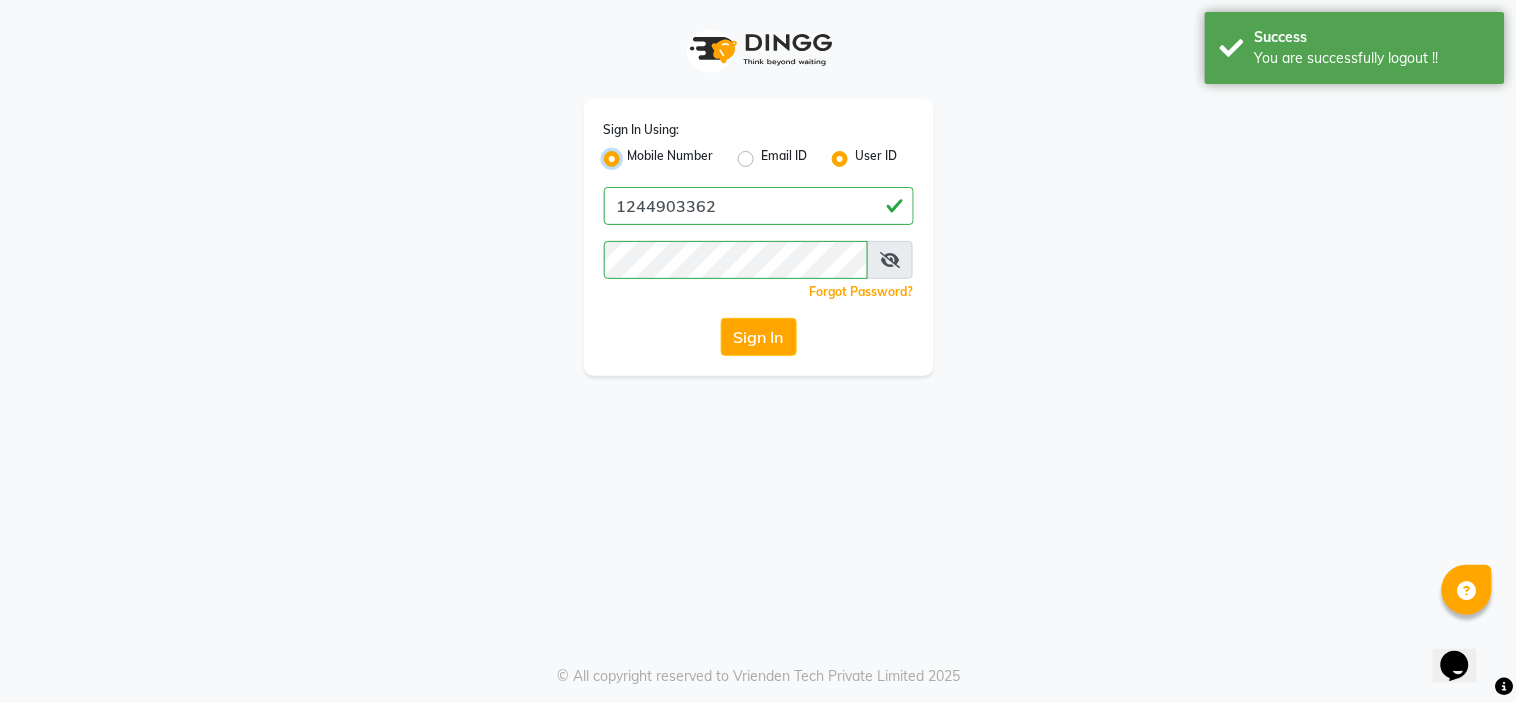 radio on "false" 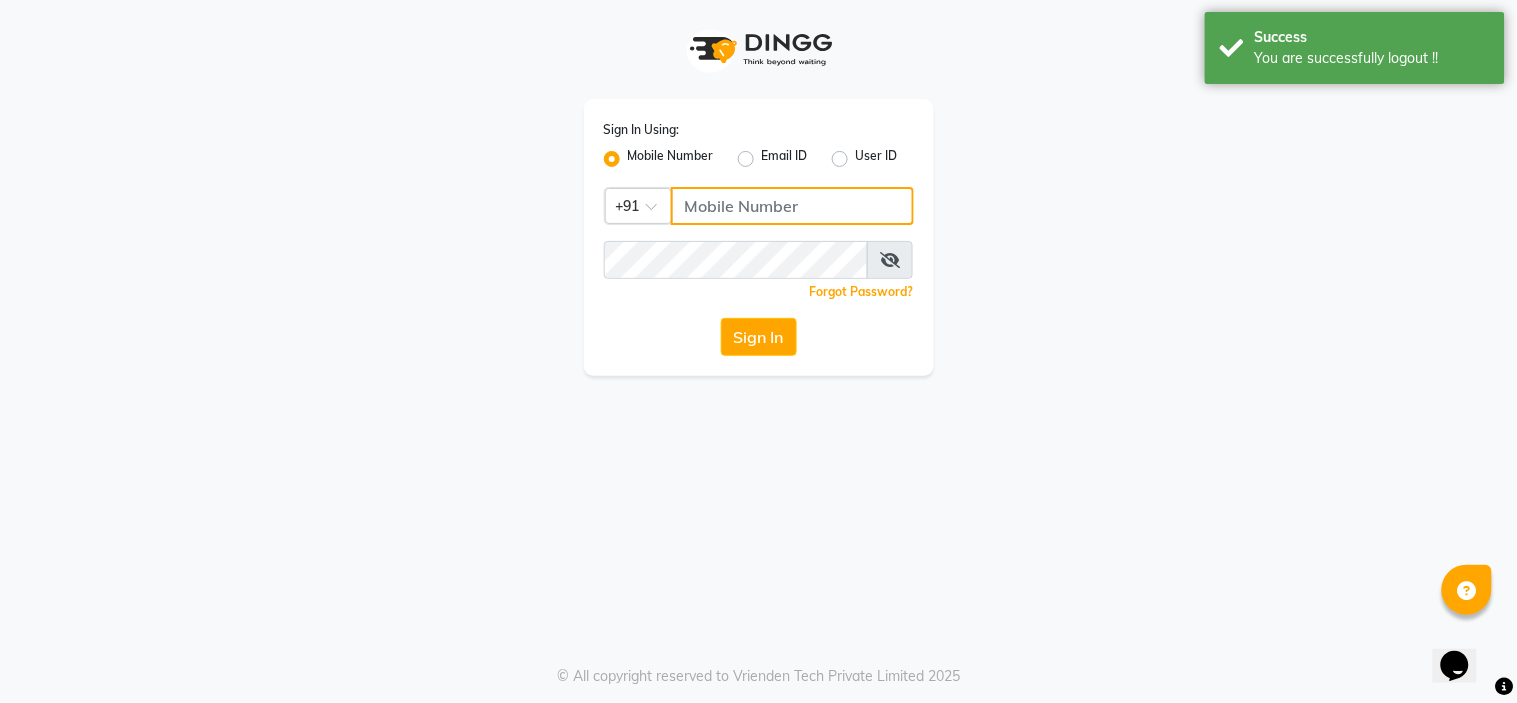 click 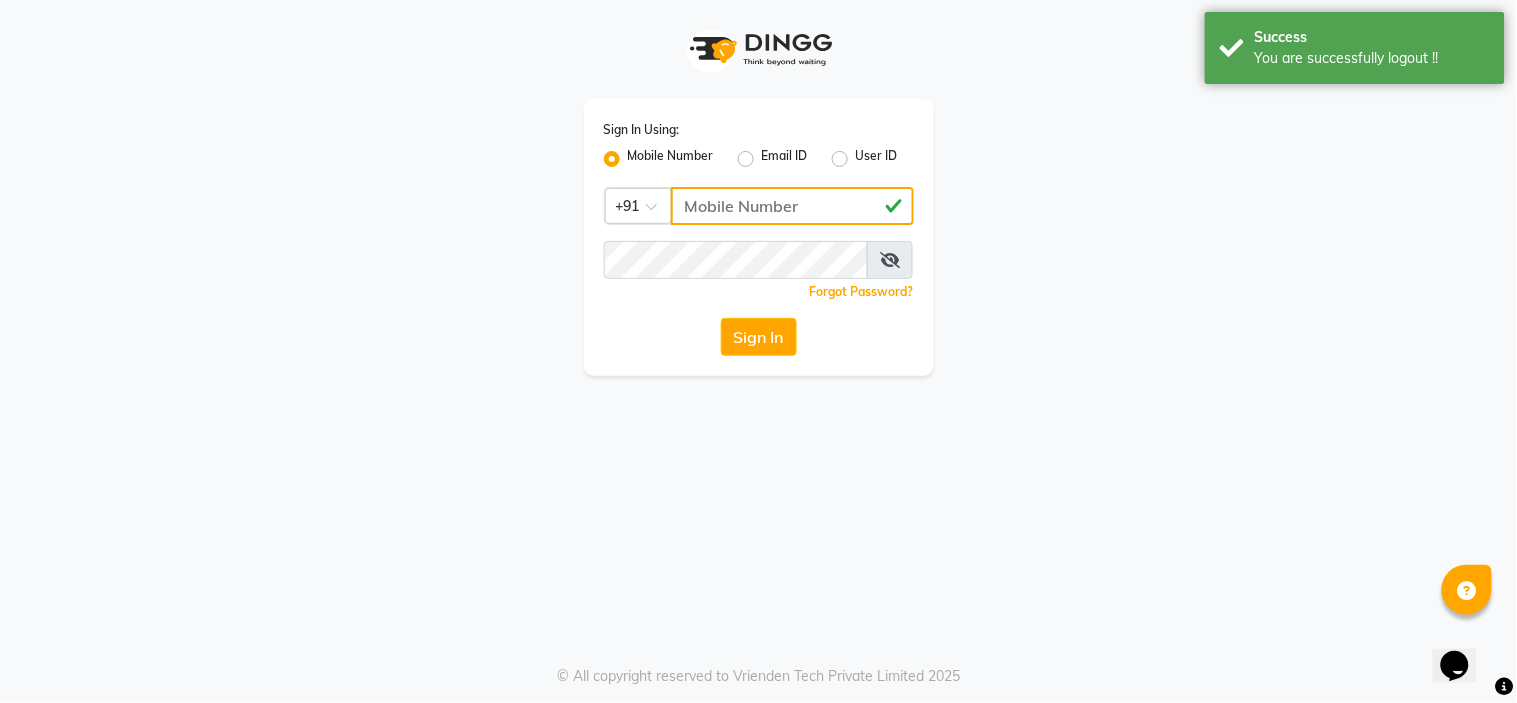 type on "123456000" 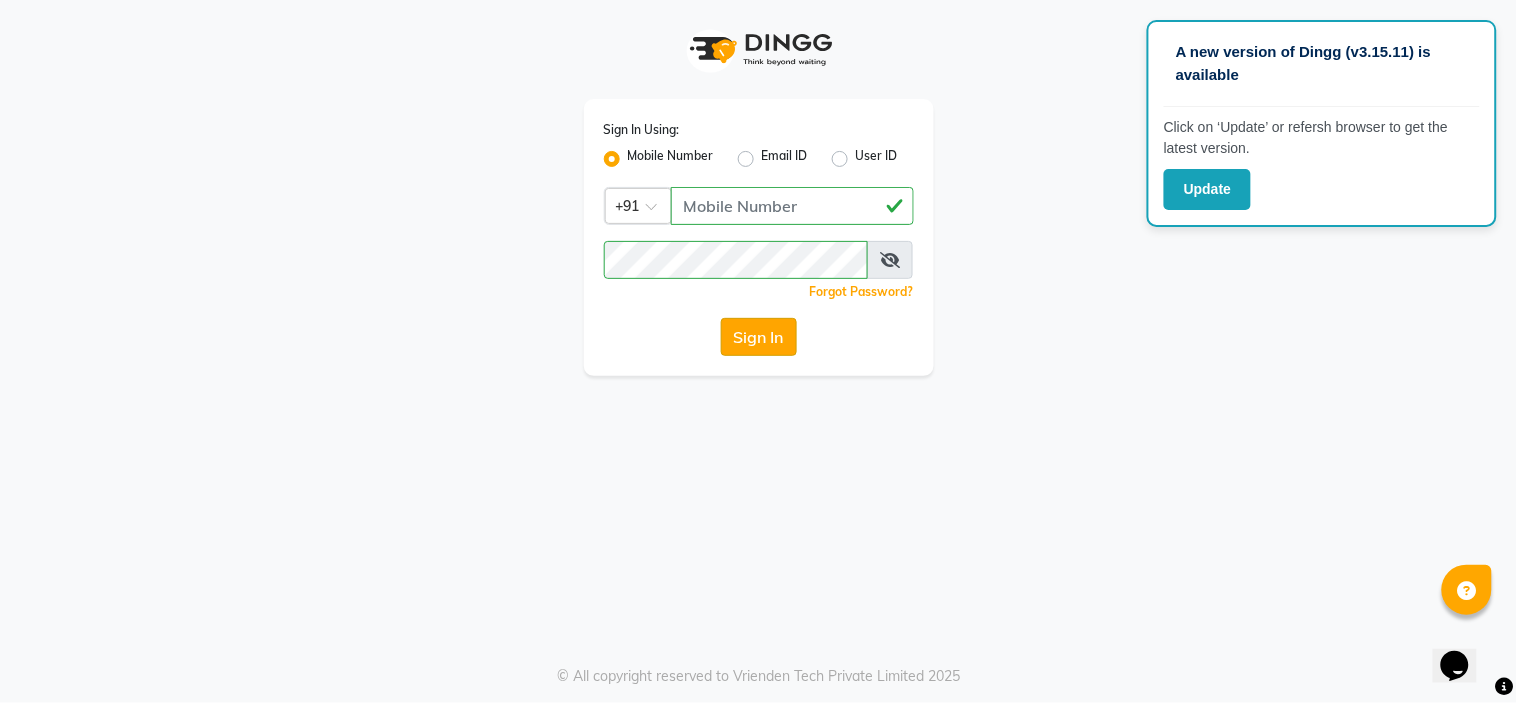 click on "Sign In" 